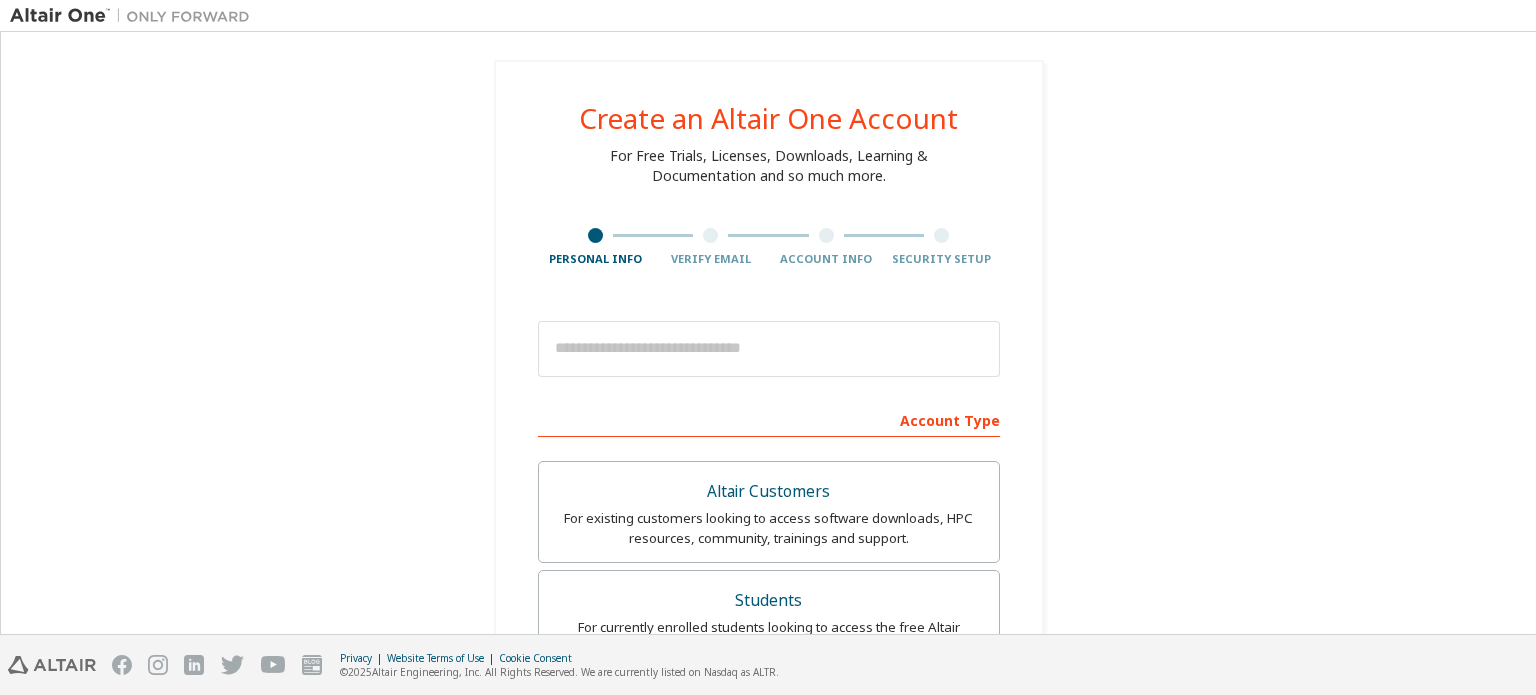 scroll, scrollTop: 0, scrollLeft: 0, axis: both 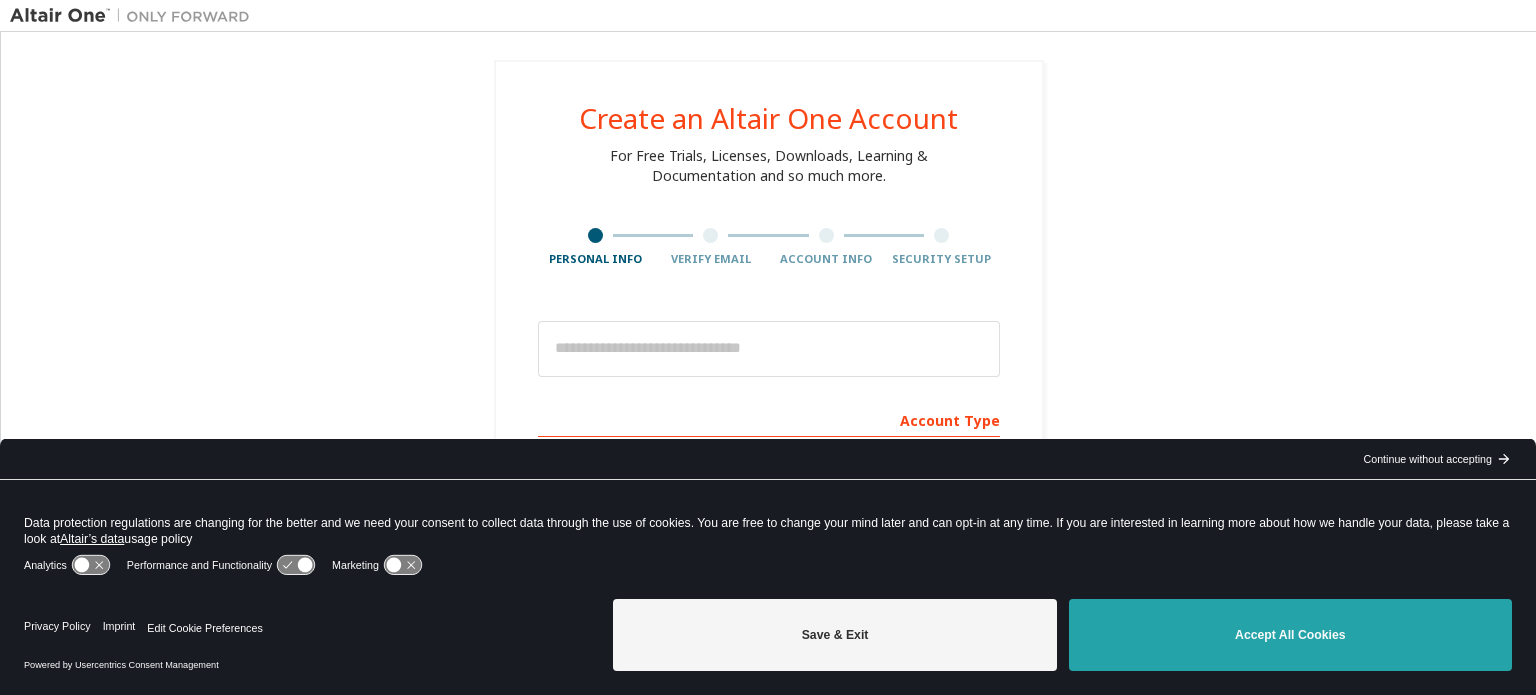 click on "Accept All Cookies" at bounding box center (1290, 635) 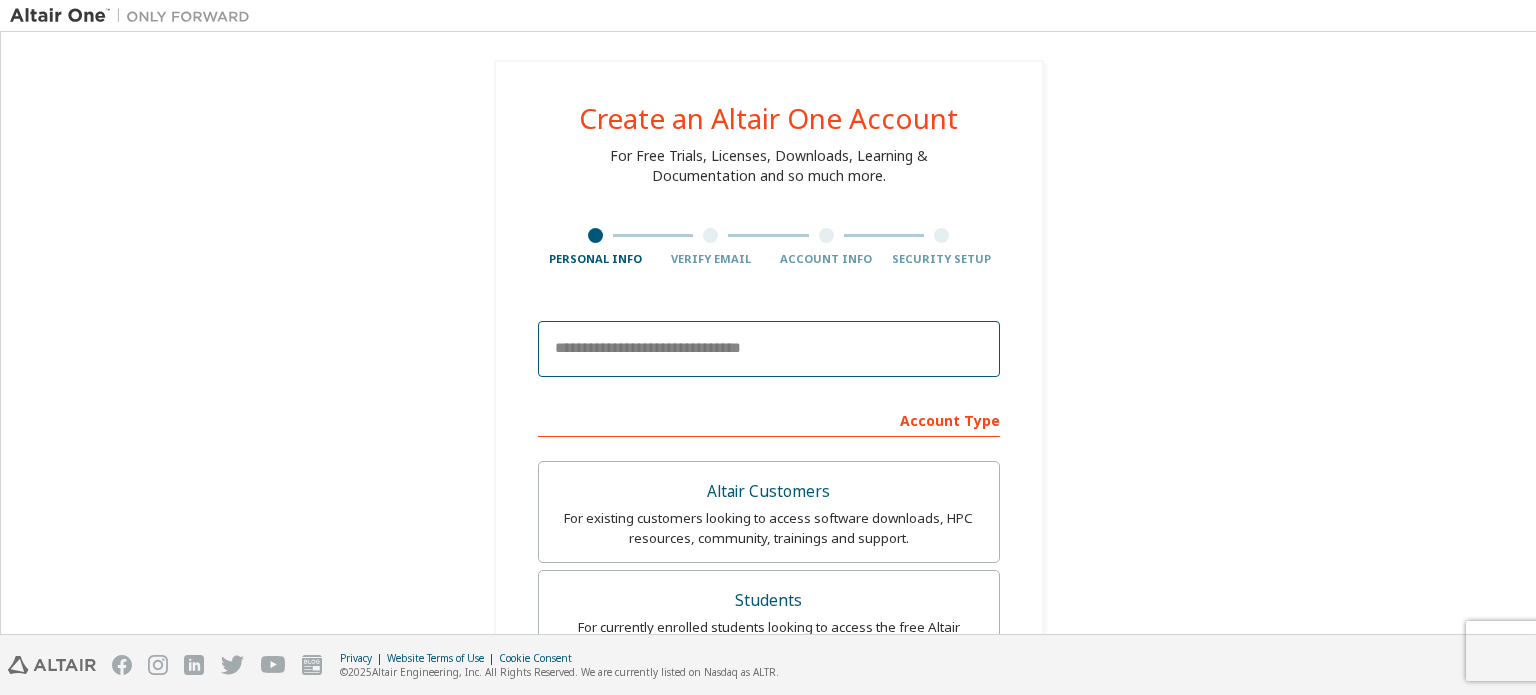 click at bounding box center [769, 349] 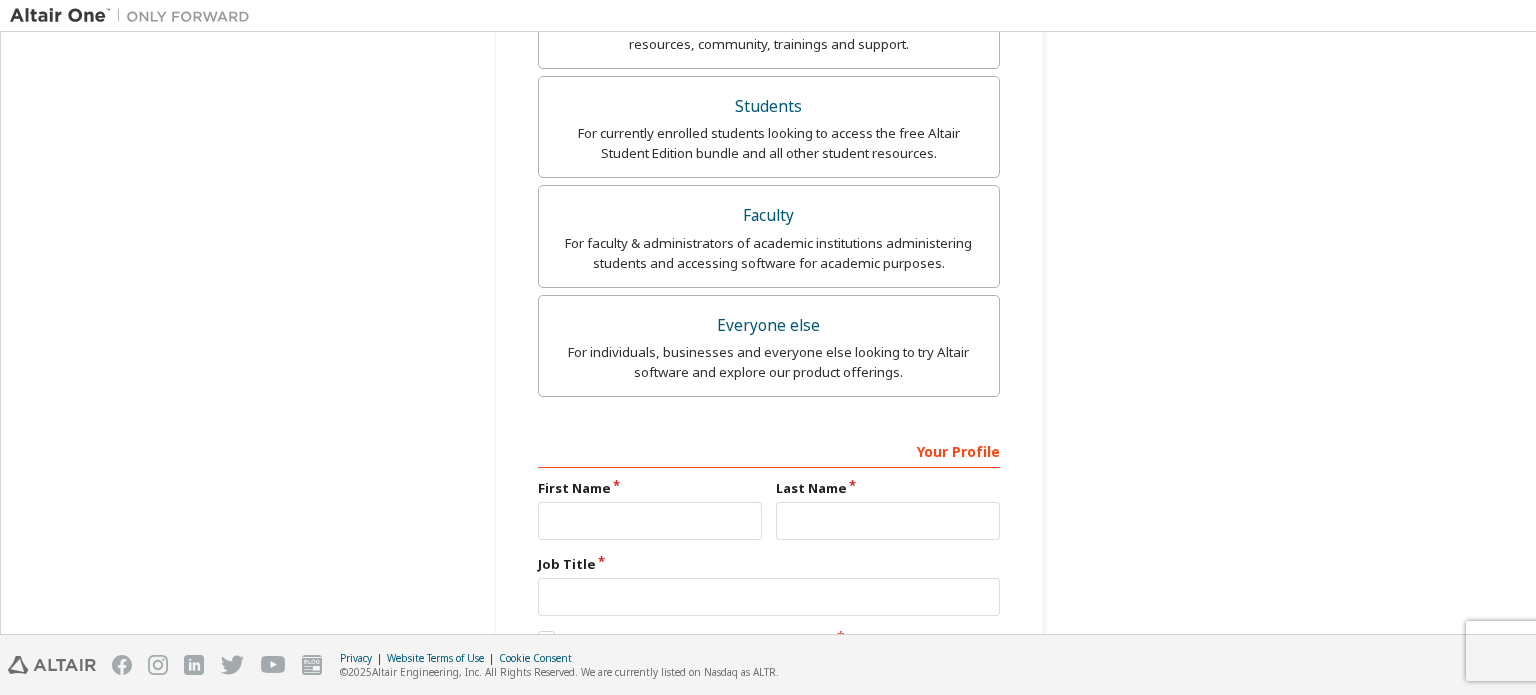 scroll, scrollTop: 604, scrollLeft: 0, axis: vertical 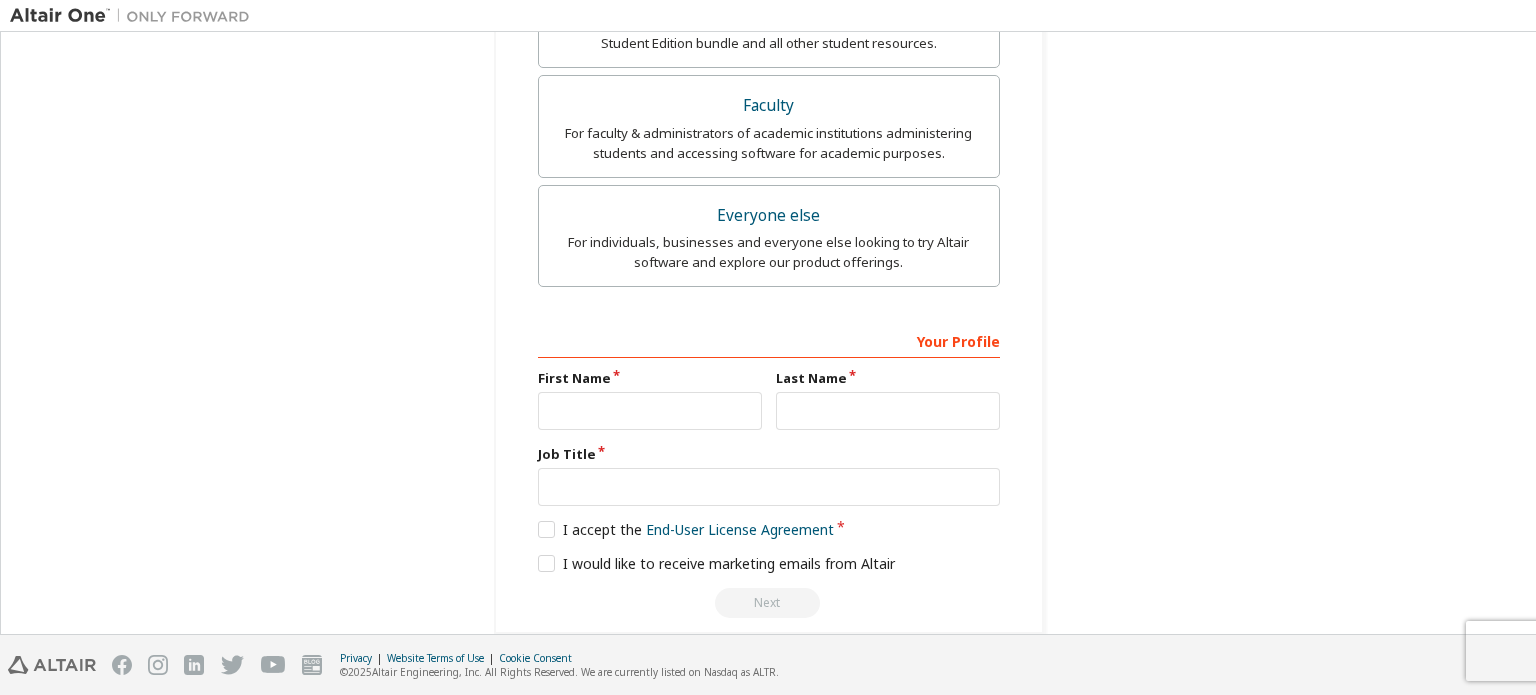 type on "**********" 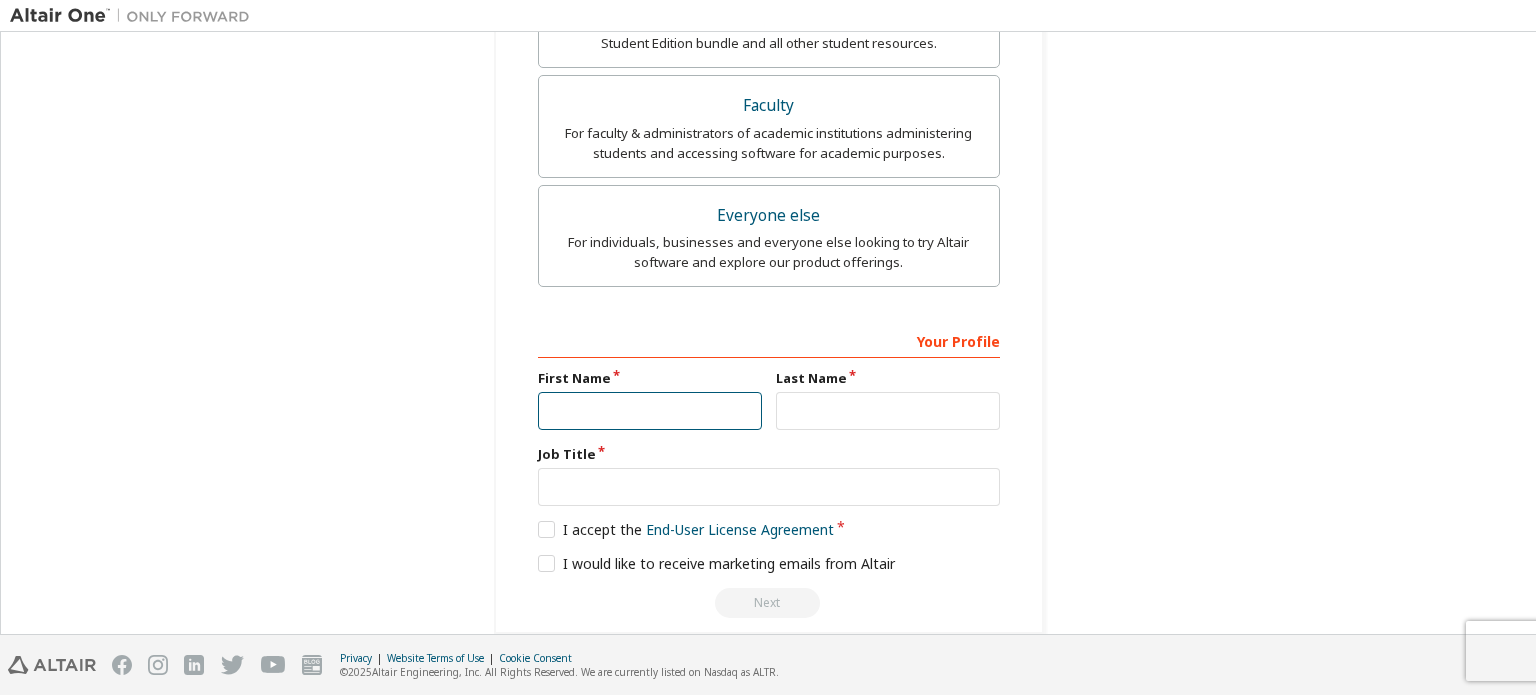 click at bounding box center [650, 411] 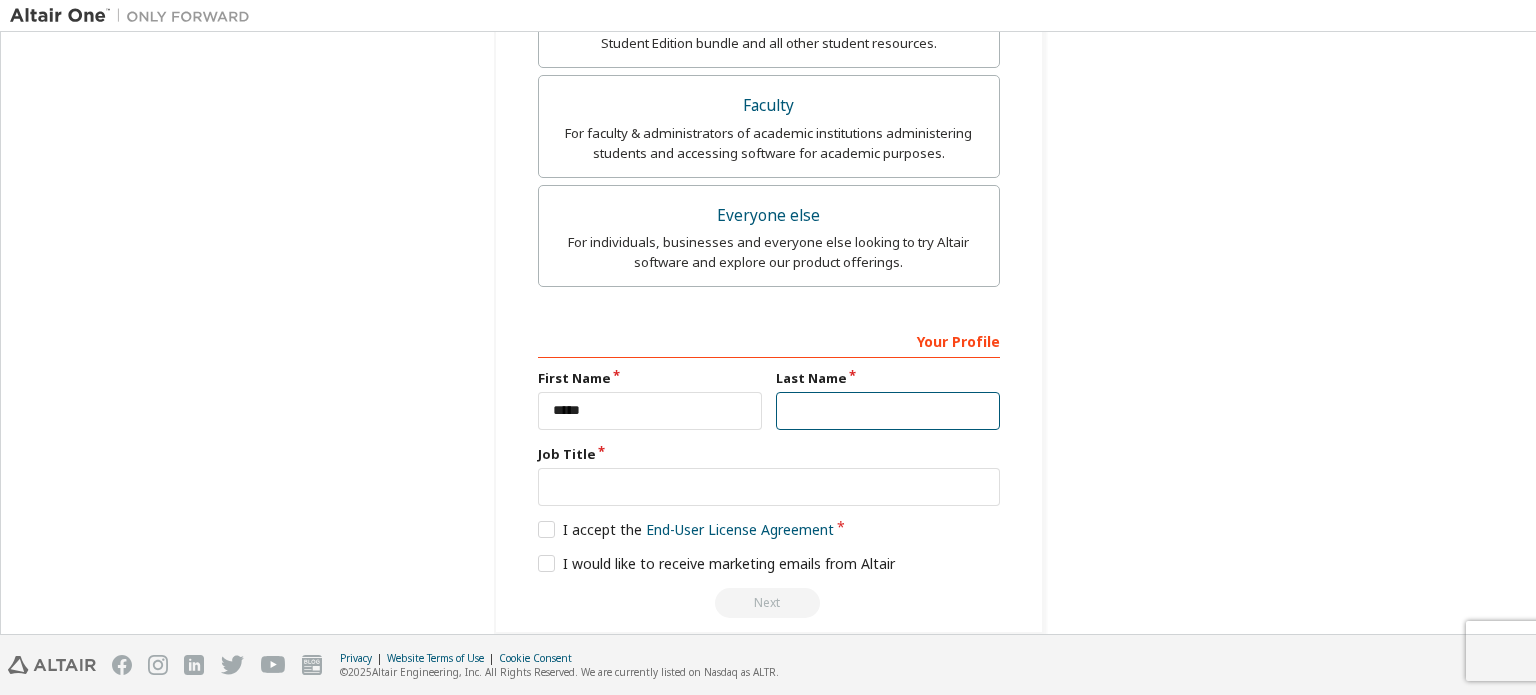 type on "*" 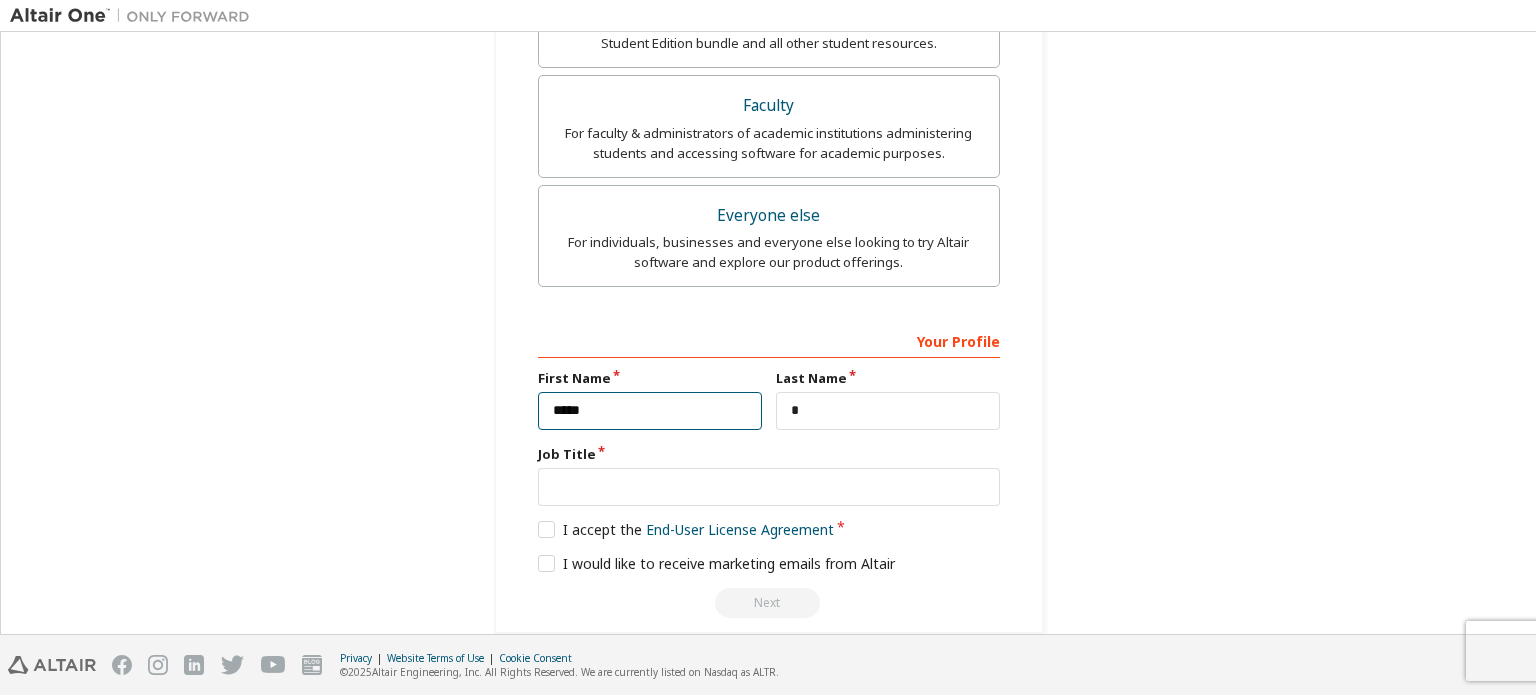 click on "*****" at bounding box center [650, 411] 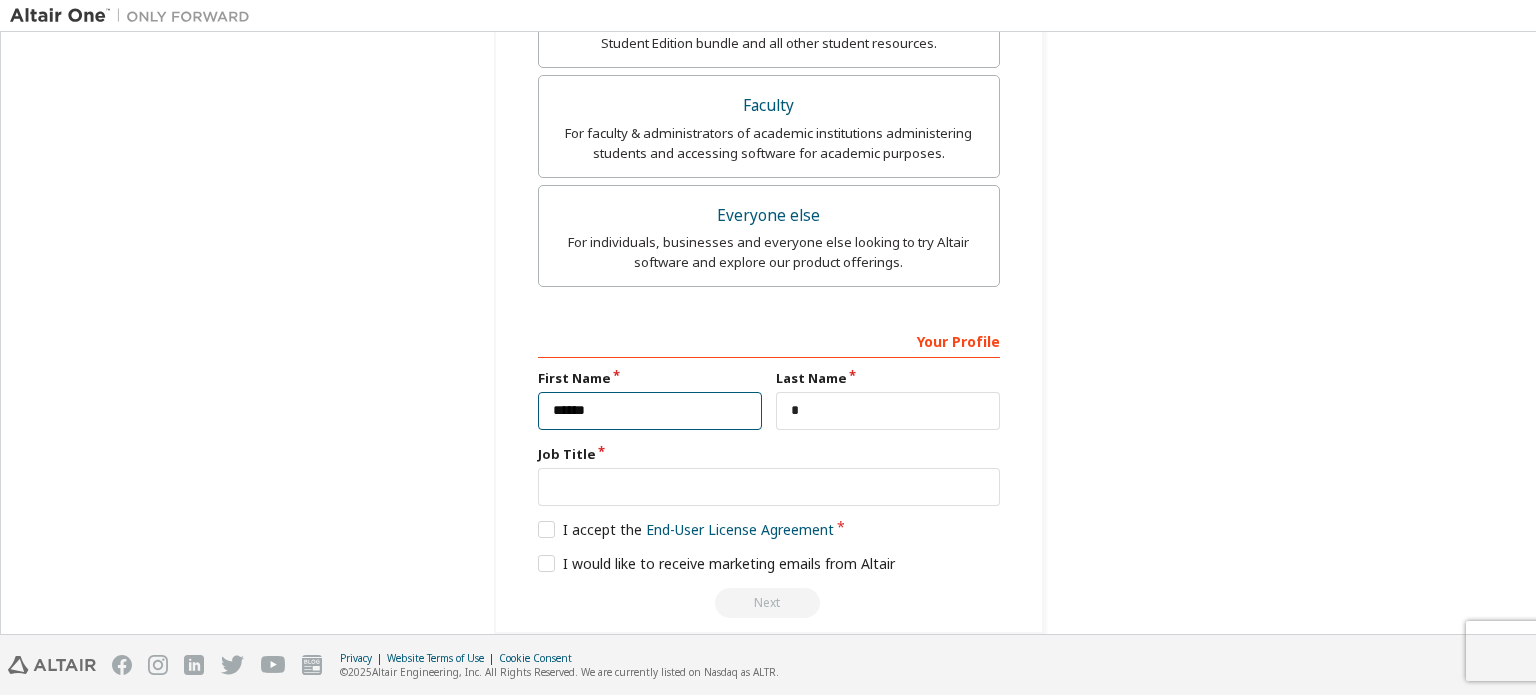 type on "*****" 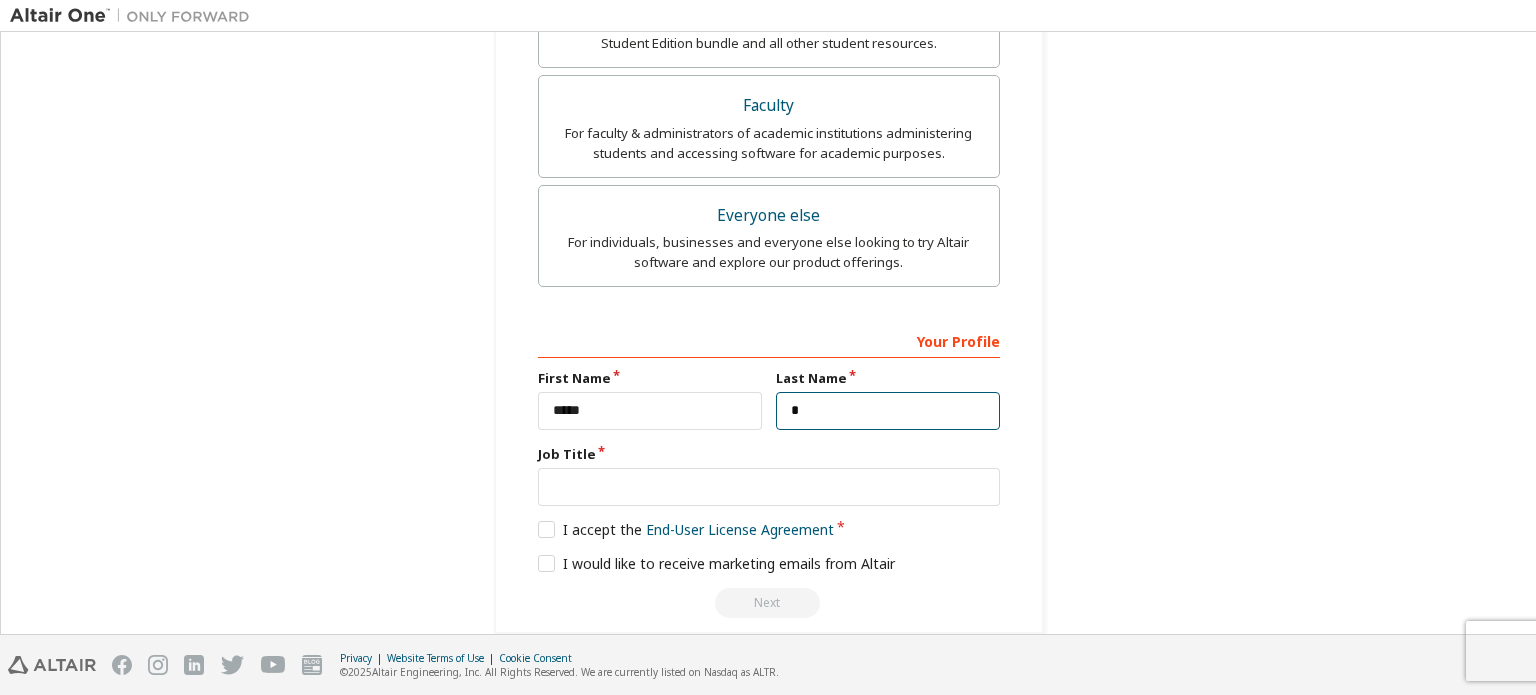 click on "*" at bounding box center [888, 411] 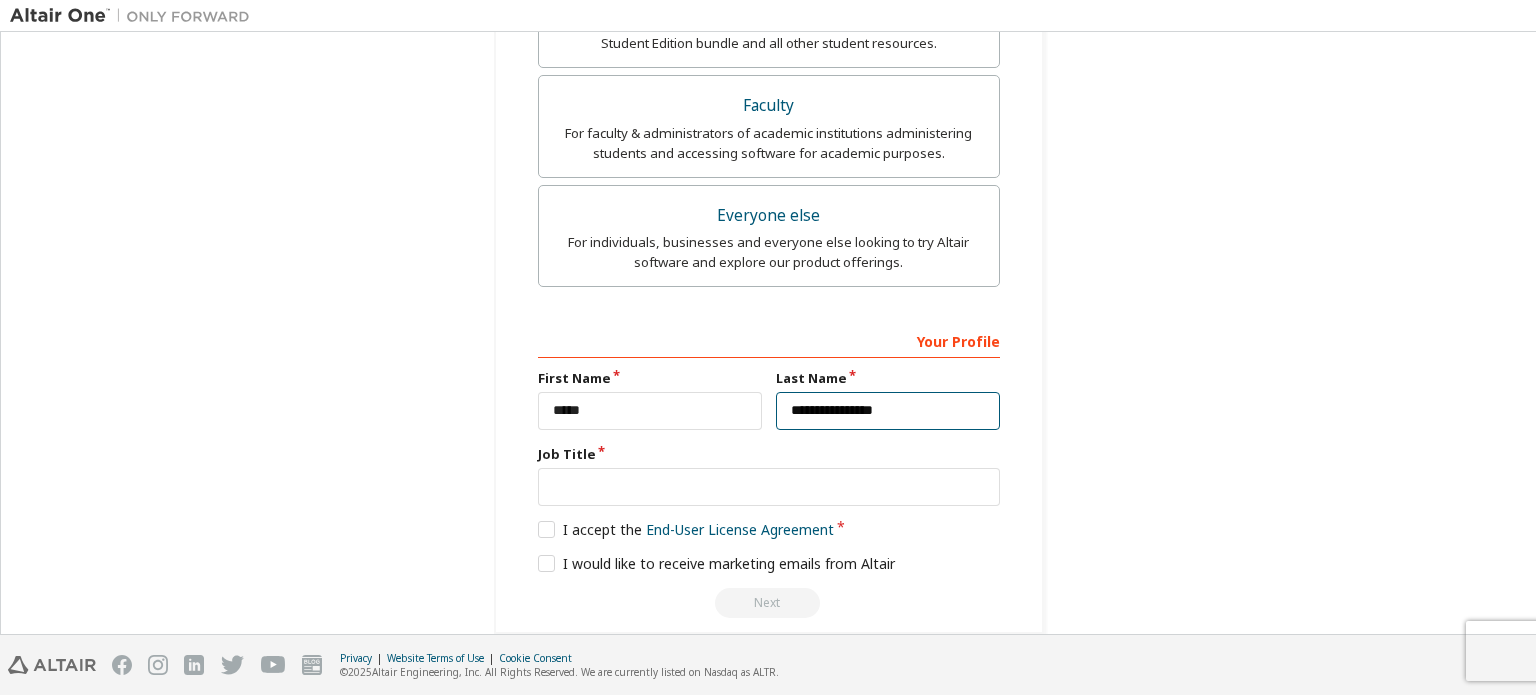 click on "**********" at bounding box center [888, 411] 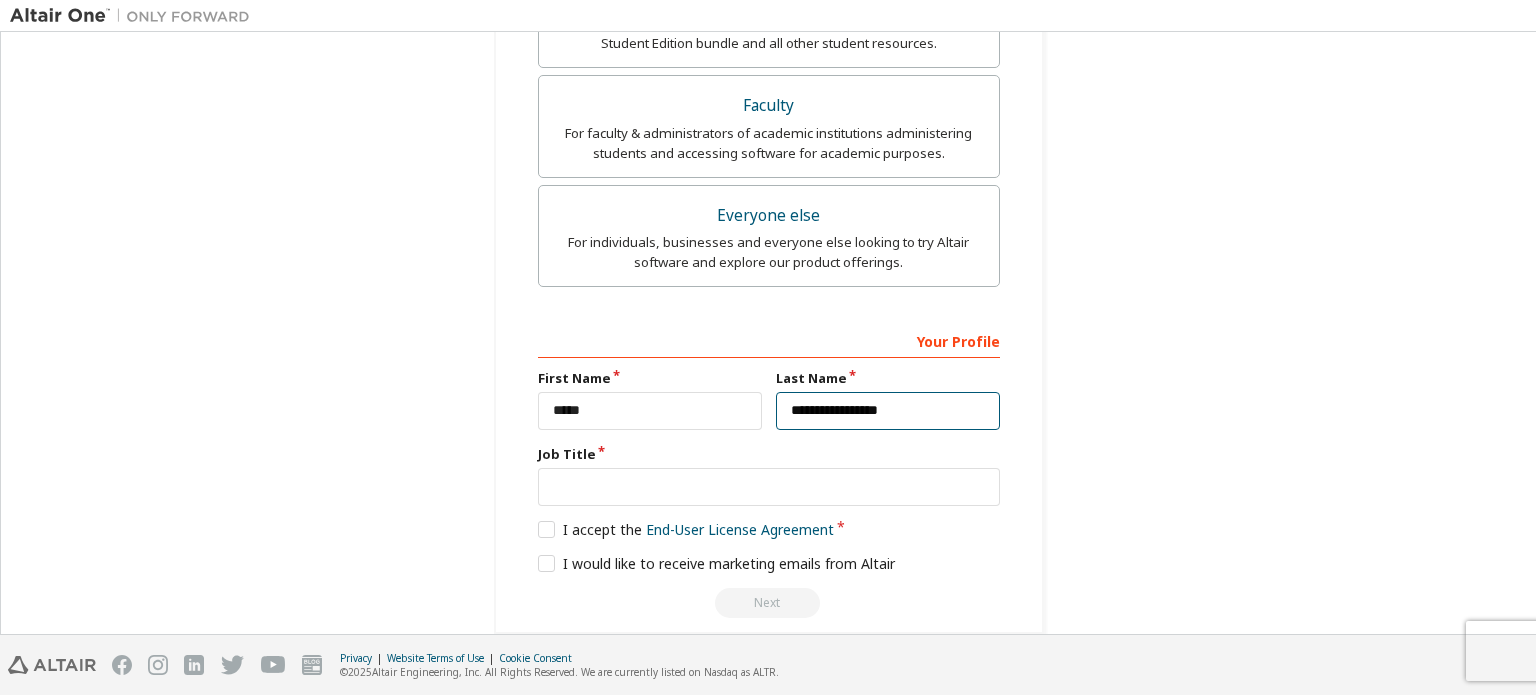type on "**********" 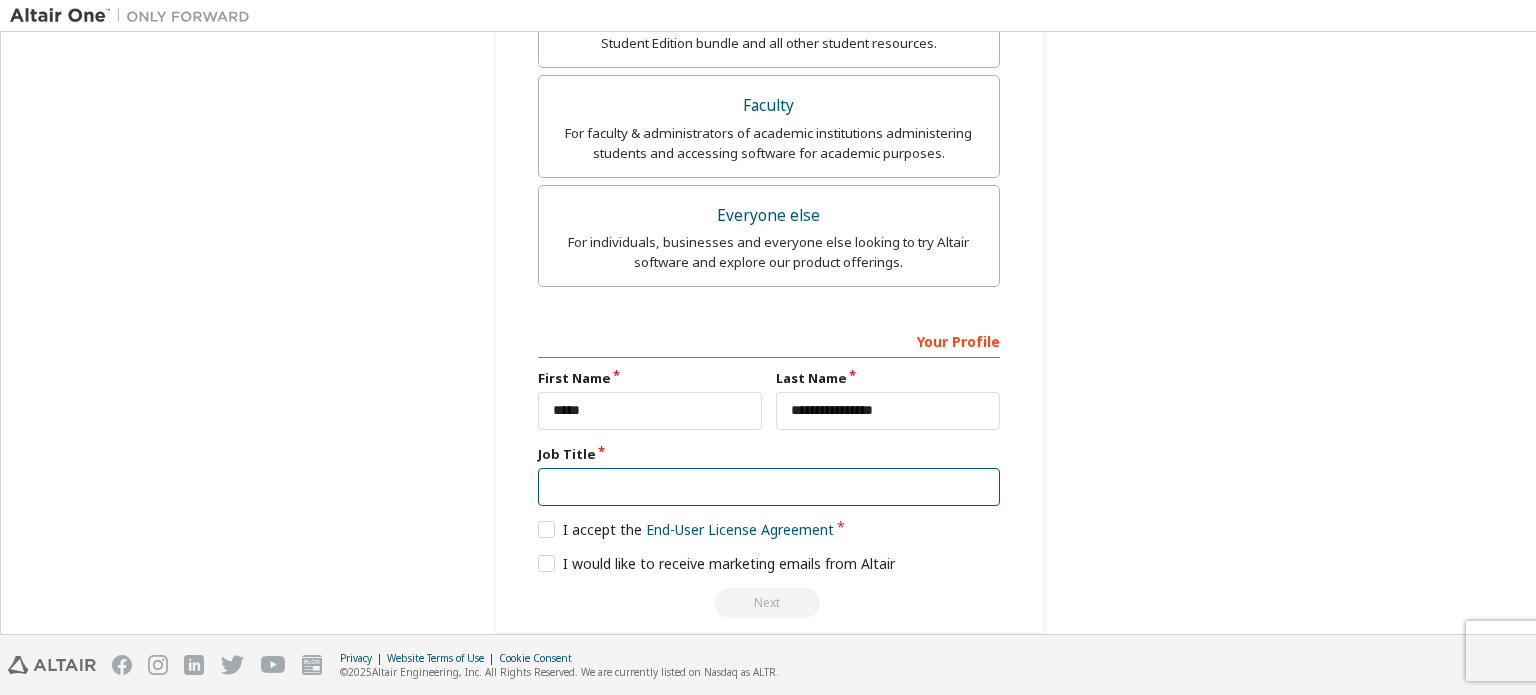 click at bounding box center [769, 487] 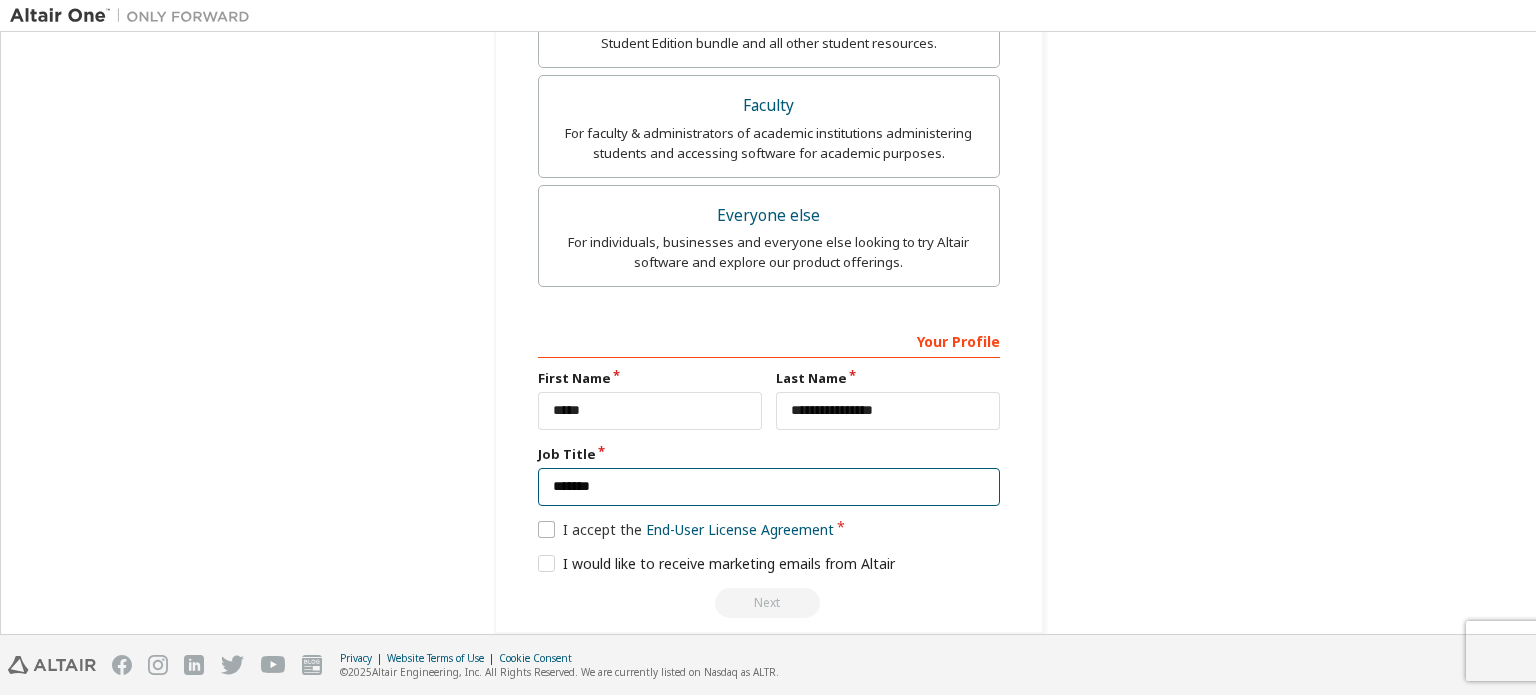 type on "*******" 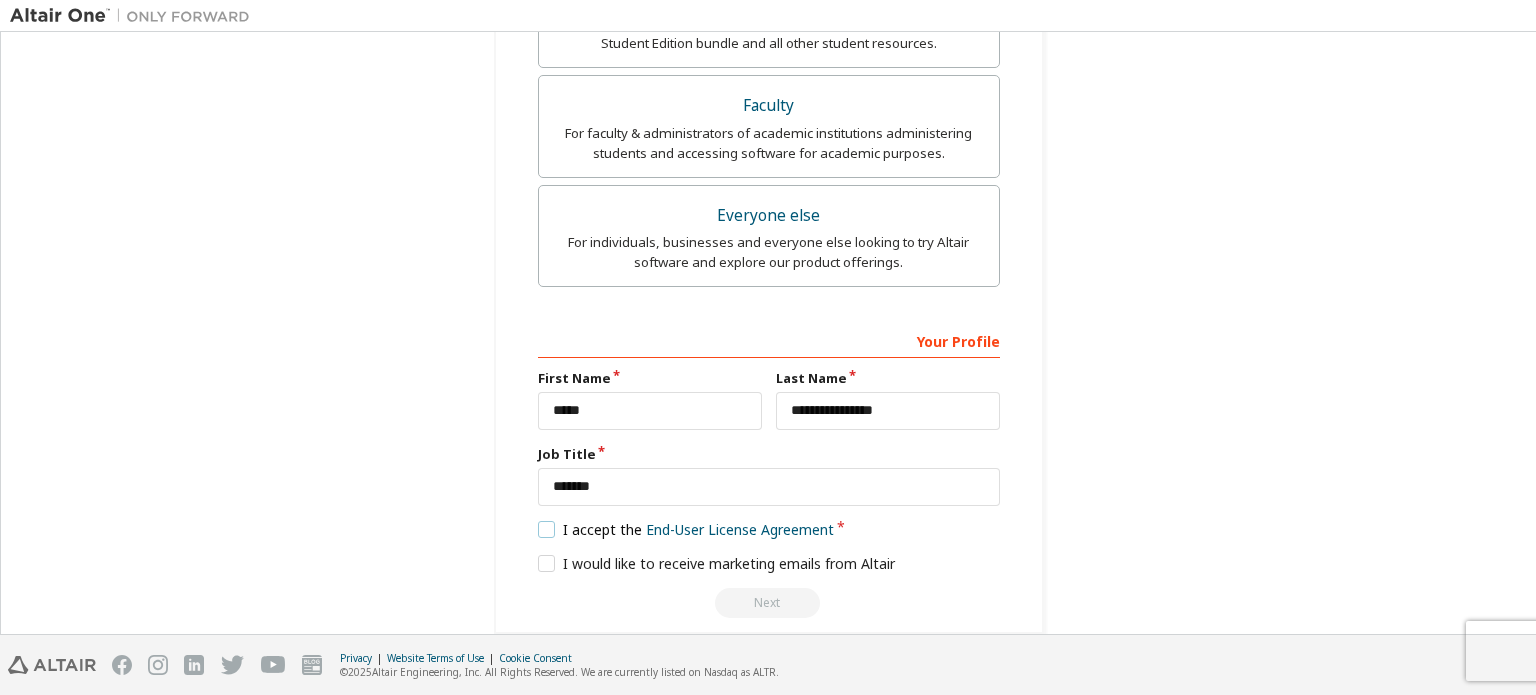 click on "I accept the    End-User License Agreement" at bounding box center (686, 529) 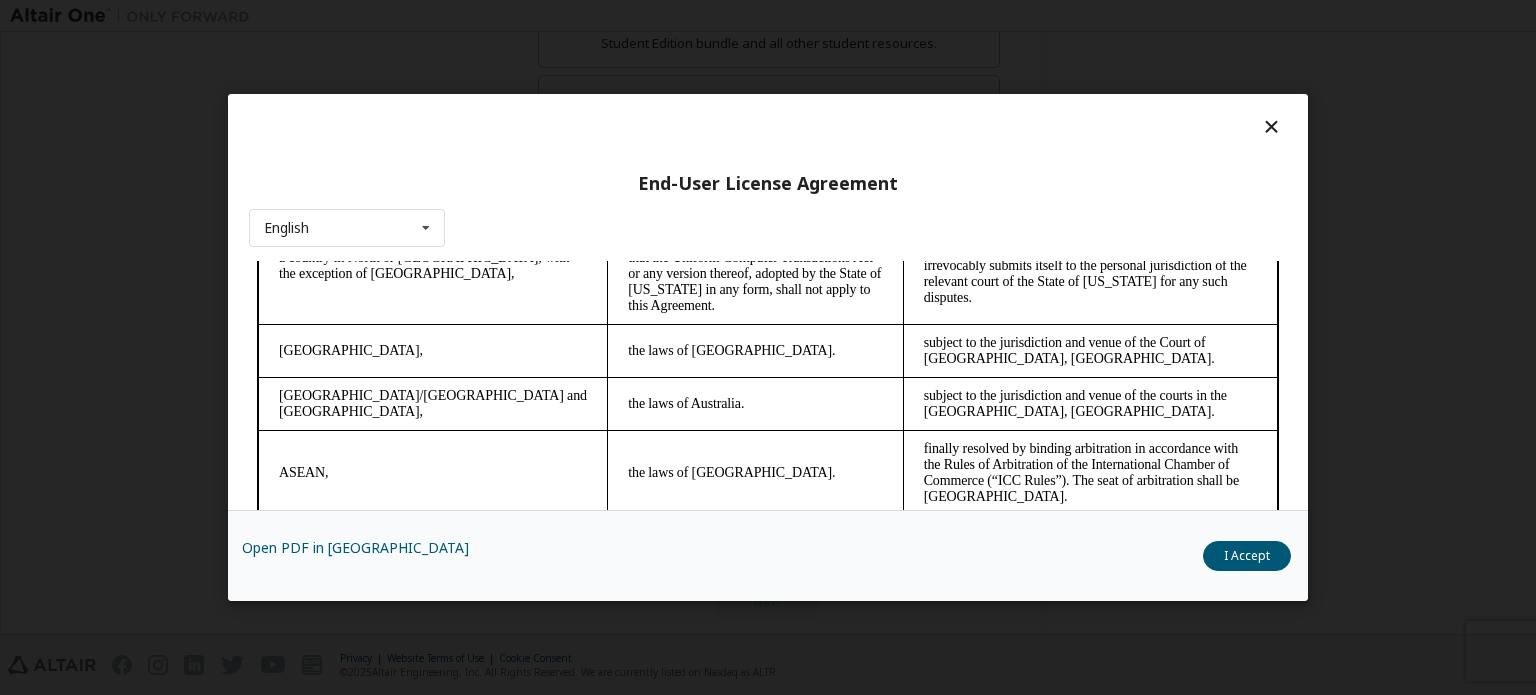 scroll, scrollTop: 5630, scrollLeft: 0, axis: vertical 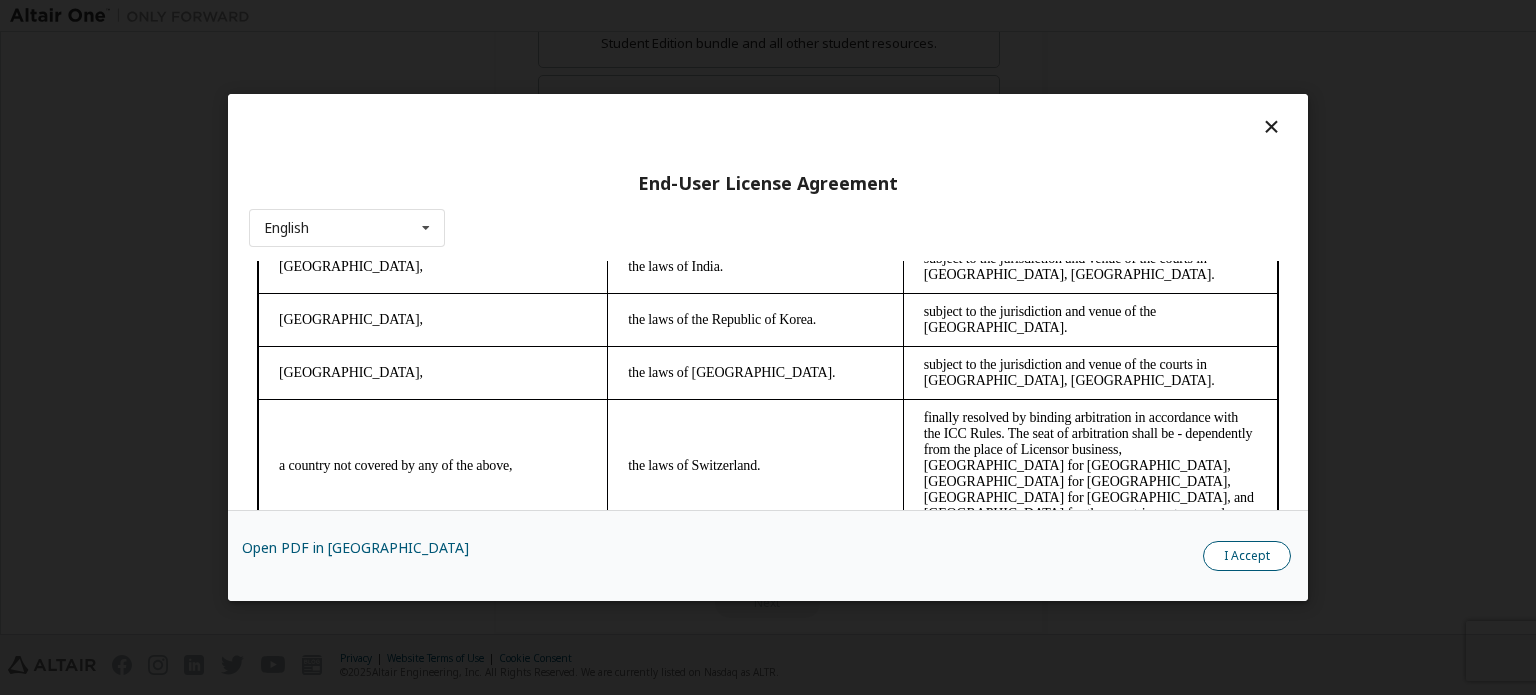 click on "I Accept" at bounding box center (1247, 556) 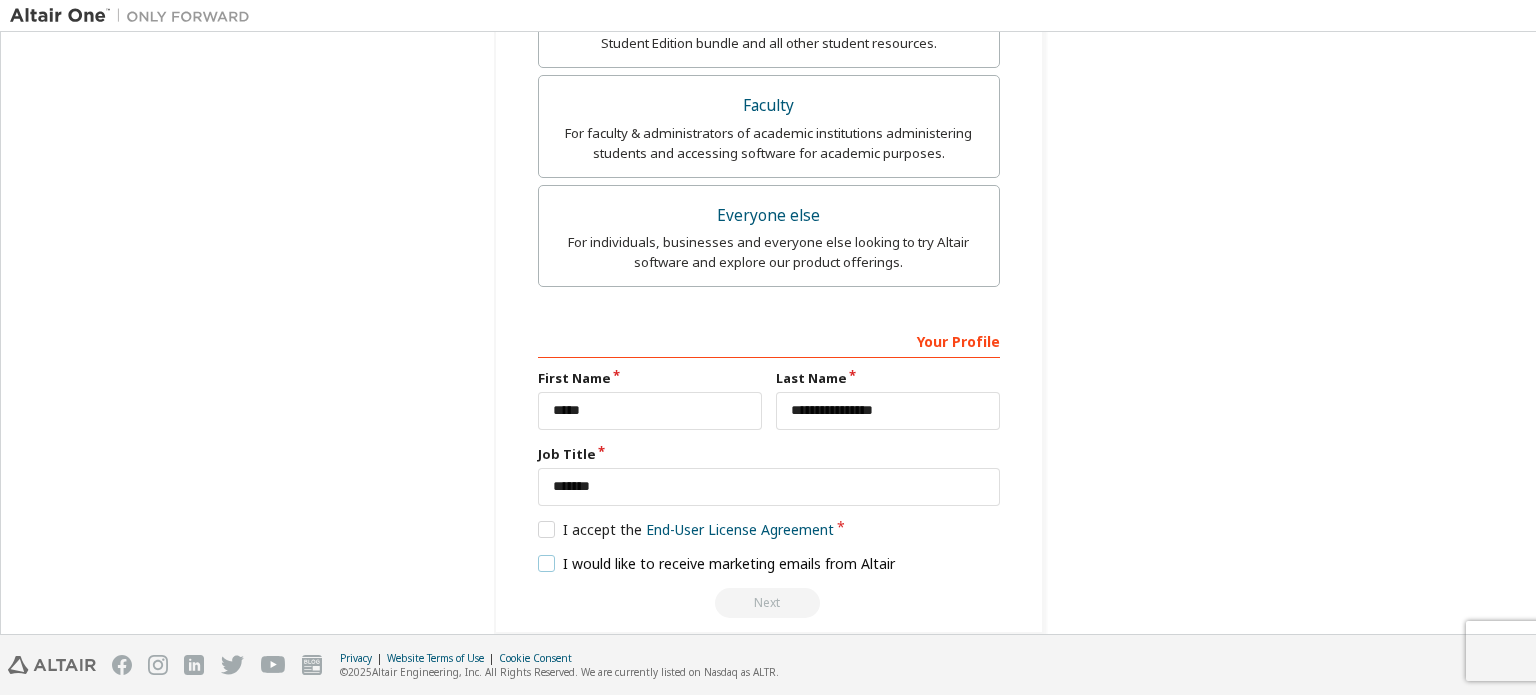 click on "I would like to receive marketing emails from Altair" at bounding box center [717, 563] 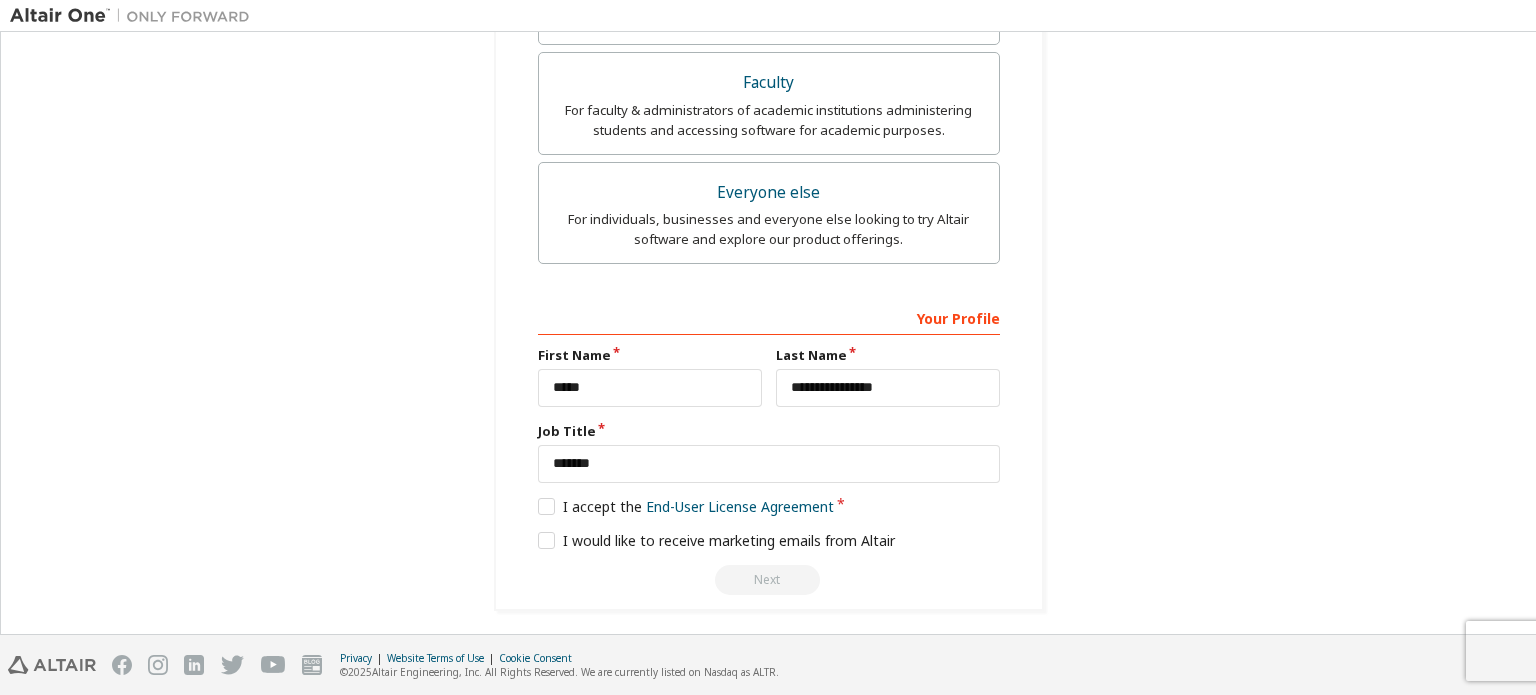 click on "Next" at bounding box center (769, 580) 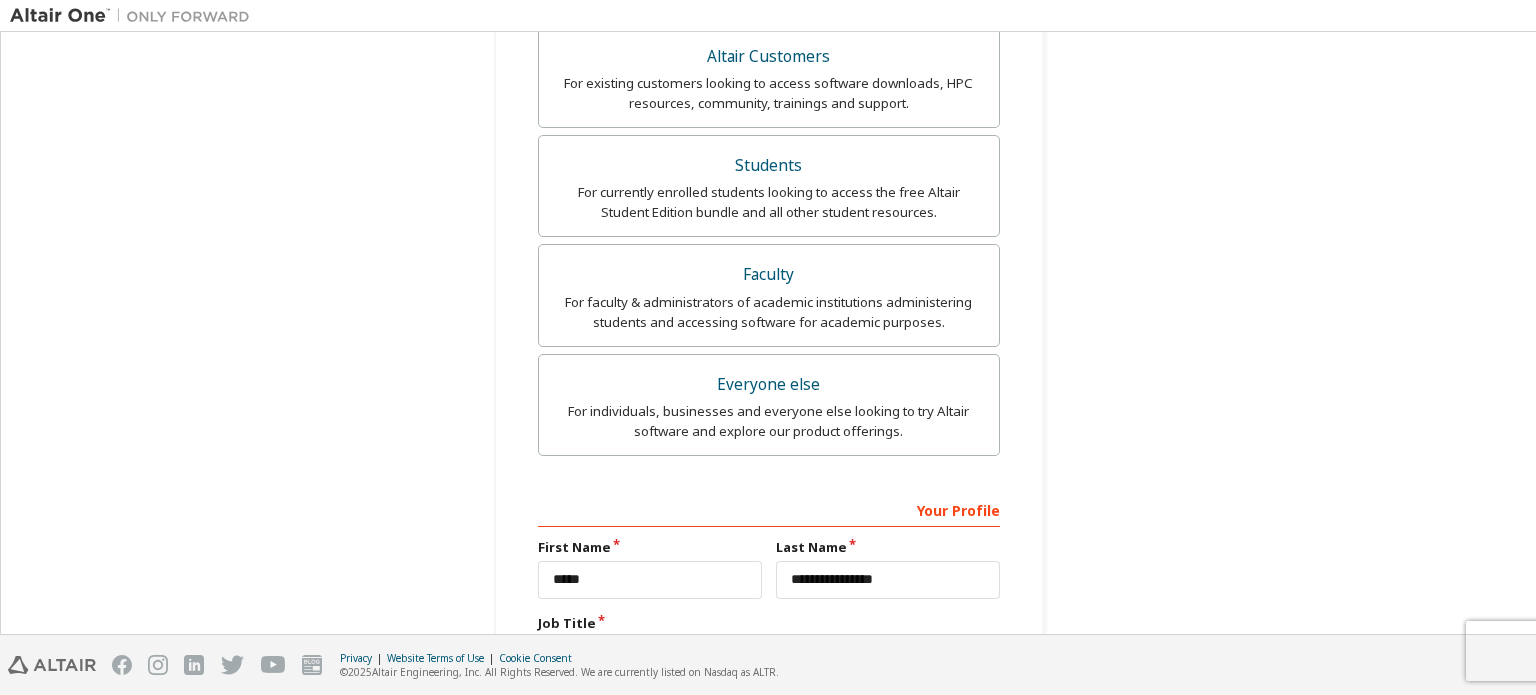 scroll, scrollTop: 0, scrollLeft: 0, axis: both 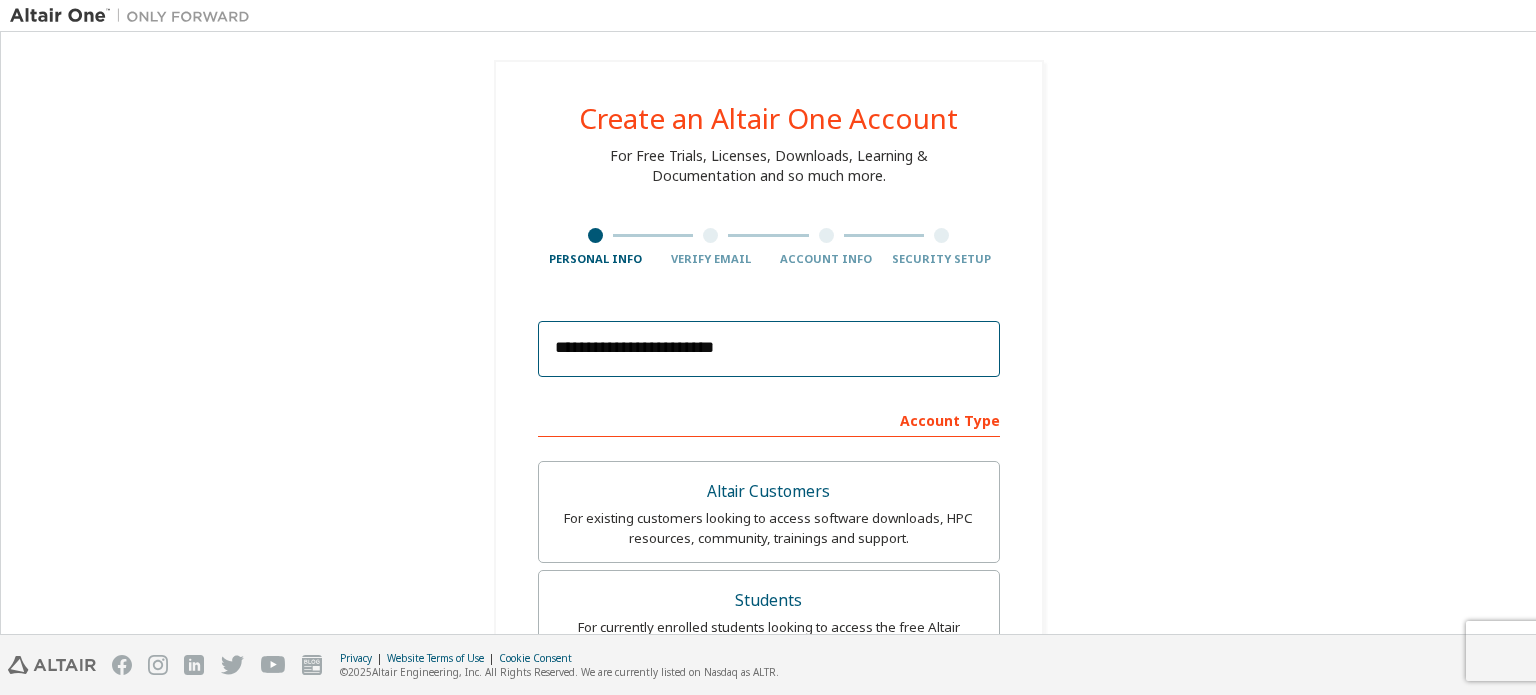 click on "**********" at bounding box center (769, 349) 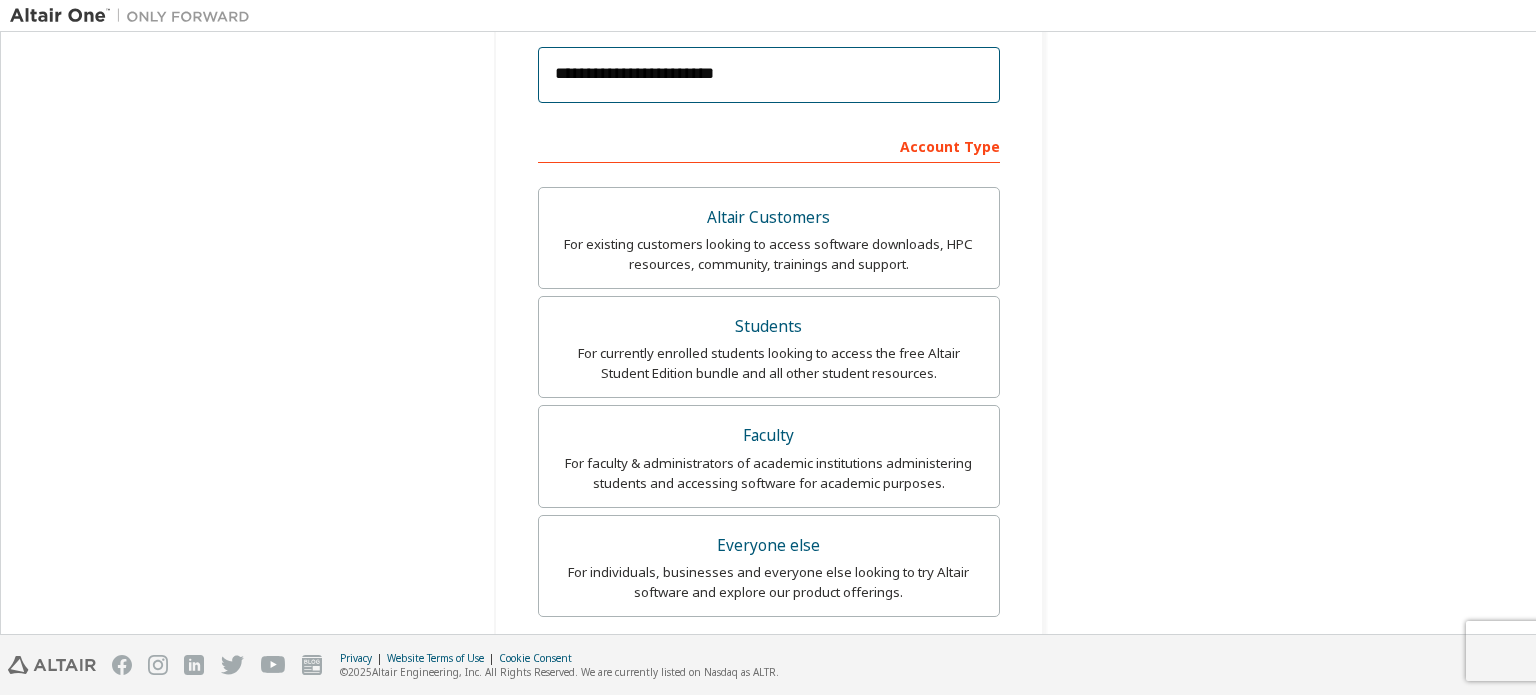 scroll, scrollTop: 394, scrollLeft: 0, axis: vertical 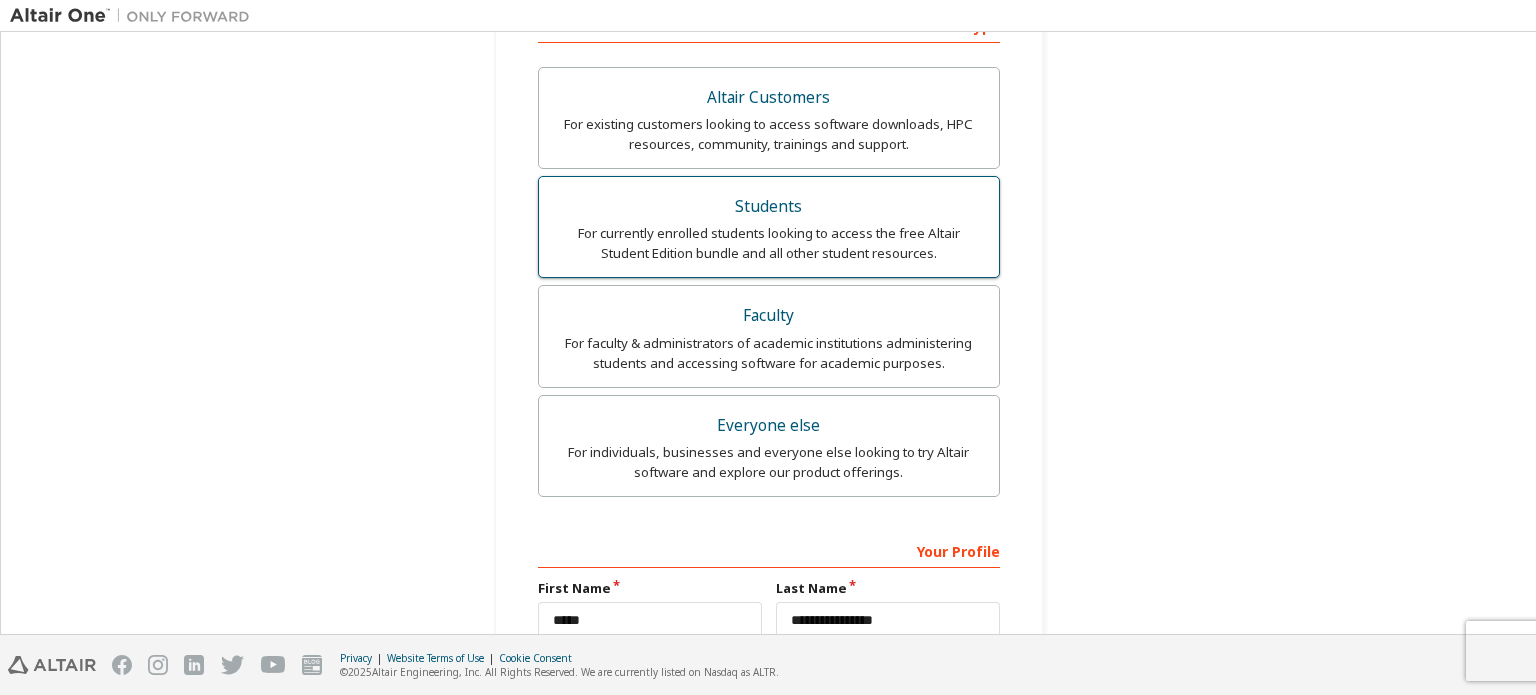 click on "For currently enrolled students looking to access the free Altair Student Edition bundle and all other student resources." at bounding box center (769, 243) 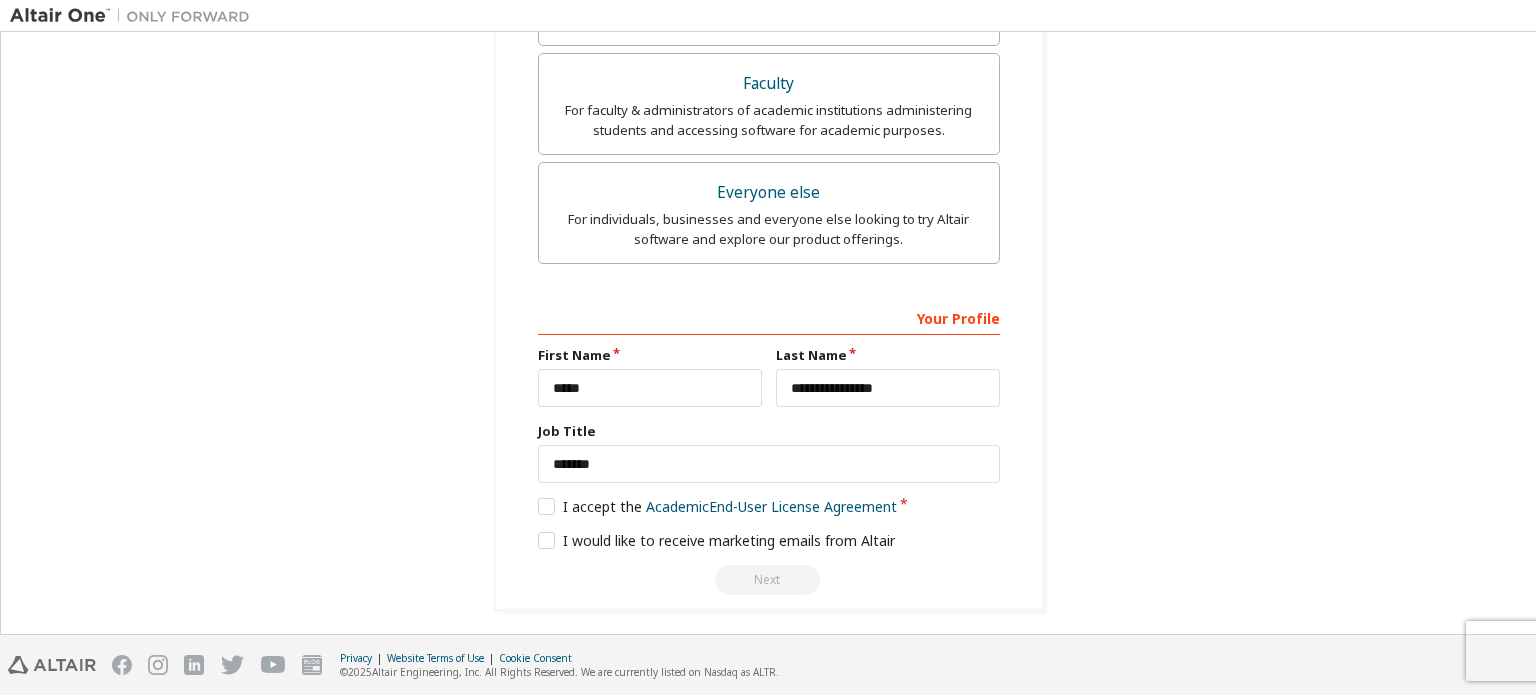 scroll, scrollTop: 703, scrollLeft: 0, axis: vertical 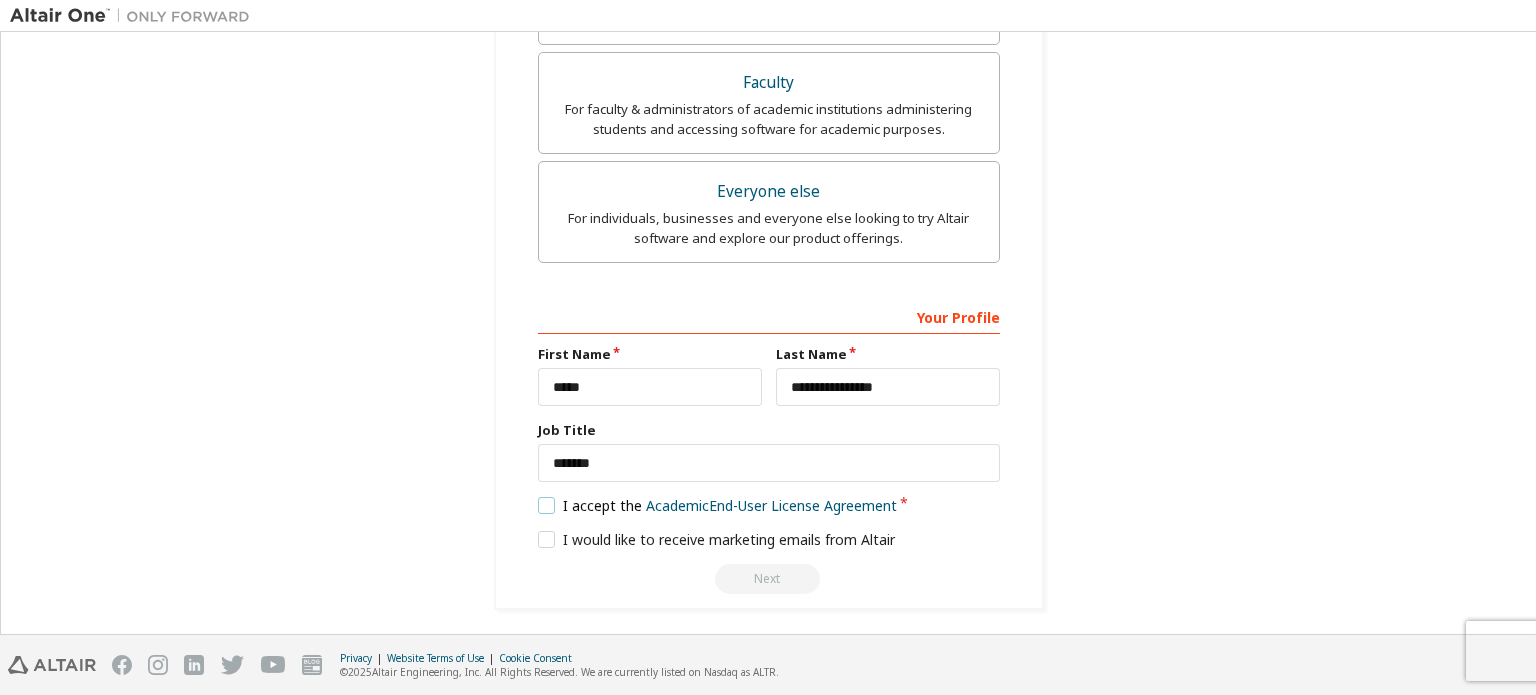click on "I accept the   Academic   End-User License Agreement" at bounding box center (718, 505) 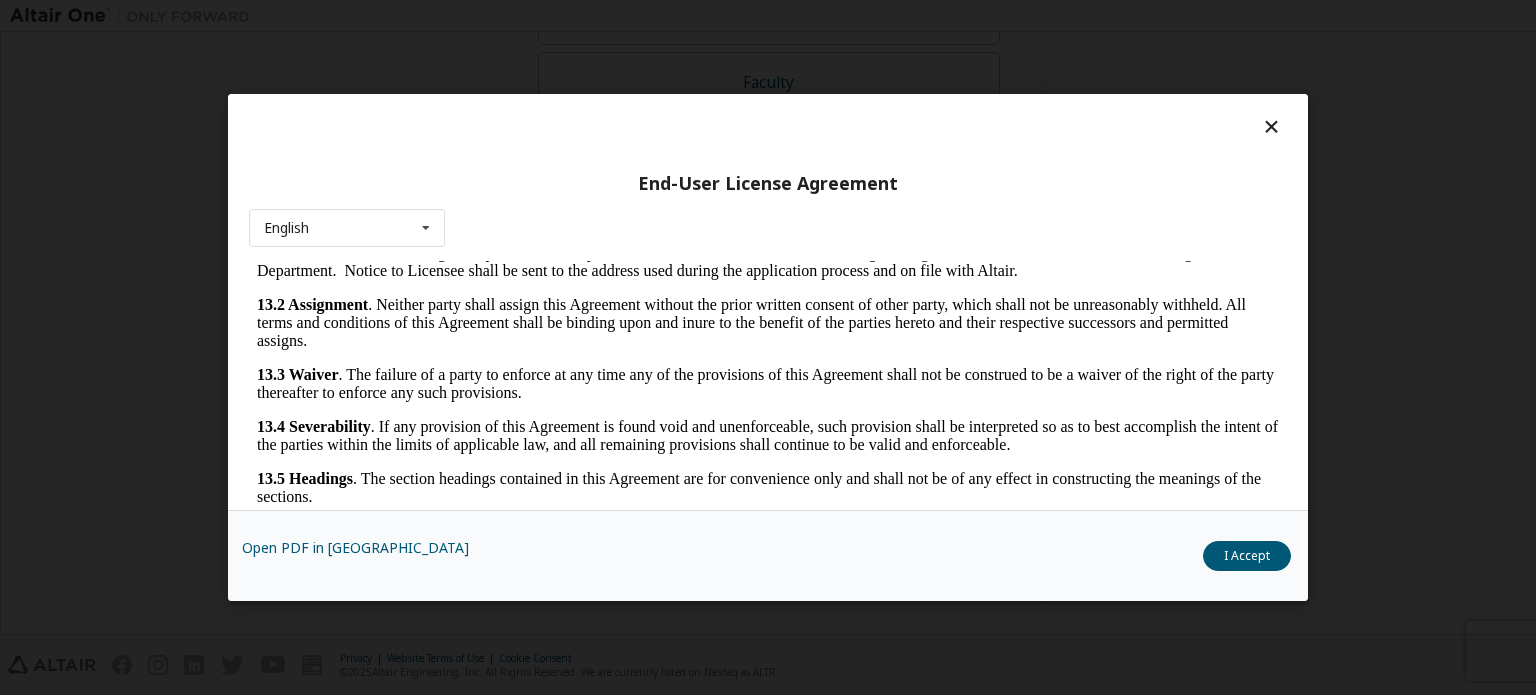 scroll, scrollTop: 3375, scrollLeft: 0, axis: vertical 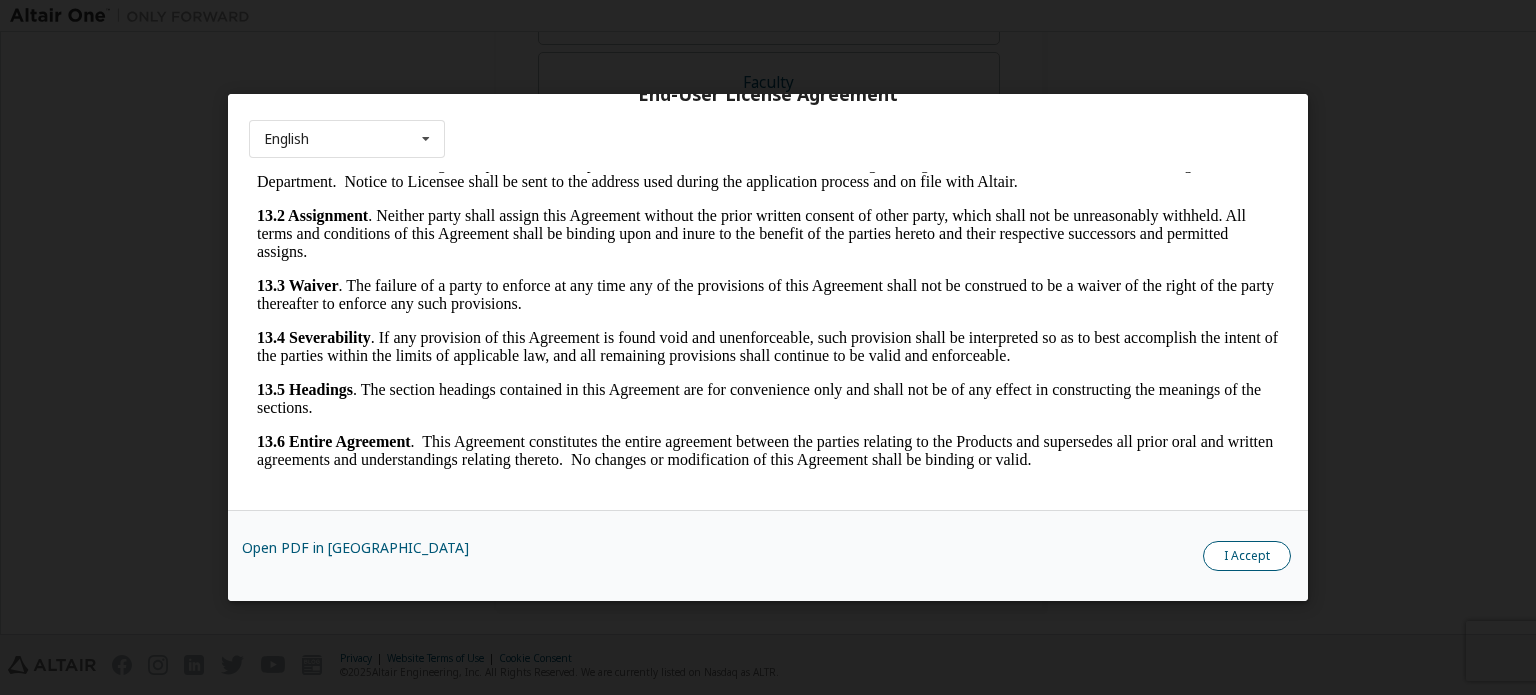 click on "I Accept" at bounding box center [1247, 556] 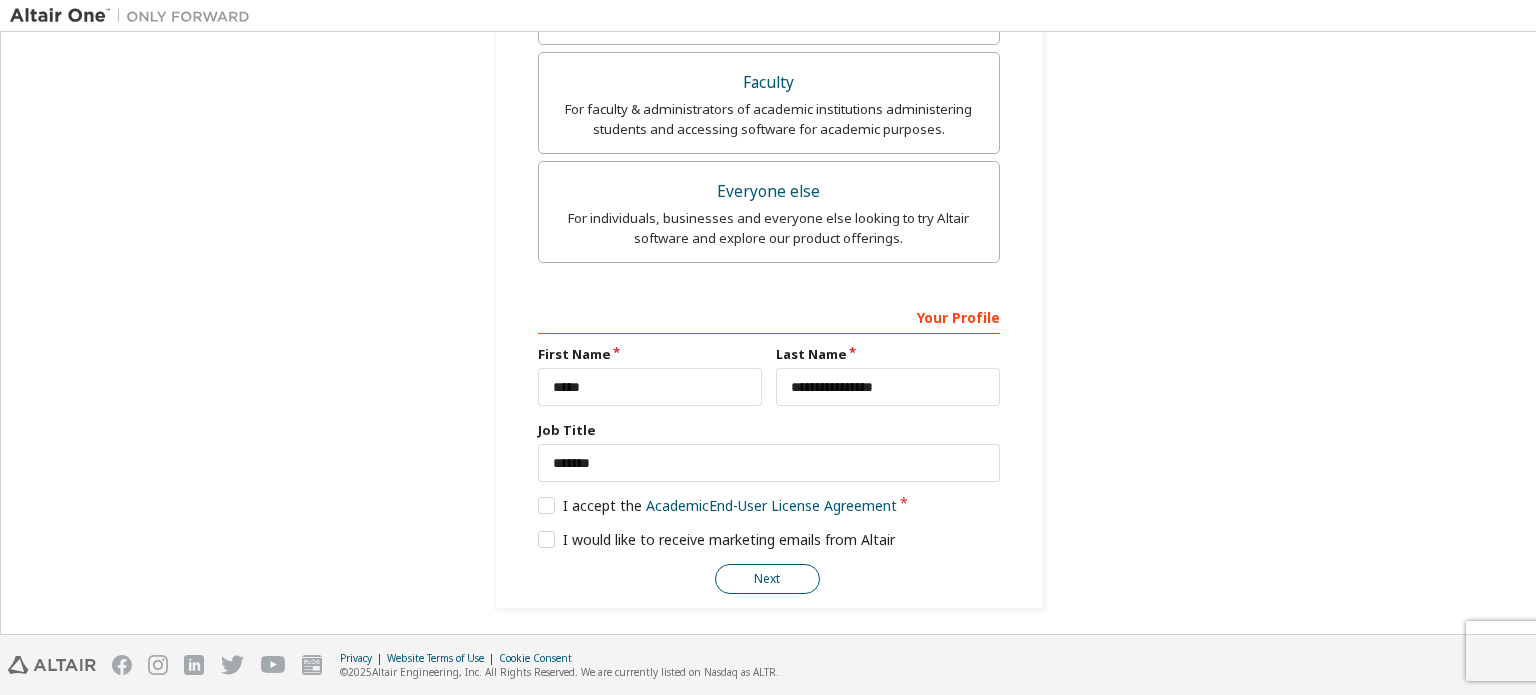 click on "Next" at bounding box center (767, 579) 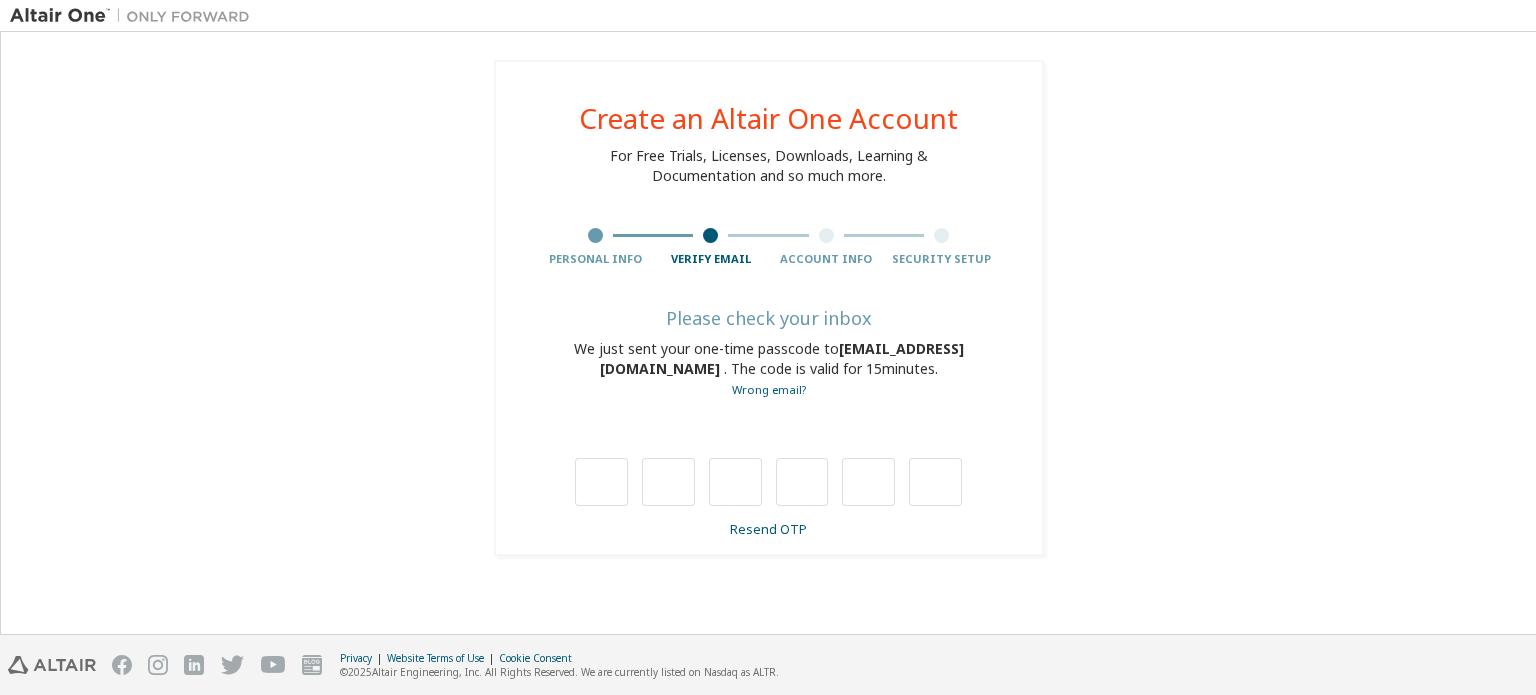 scroll, scrollTop: 0, scrollLeft: 0, axis: both 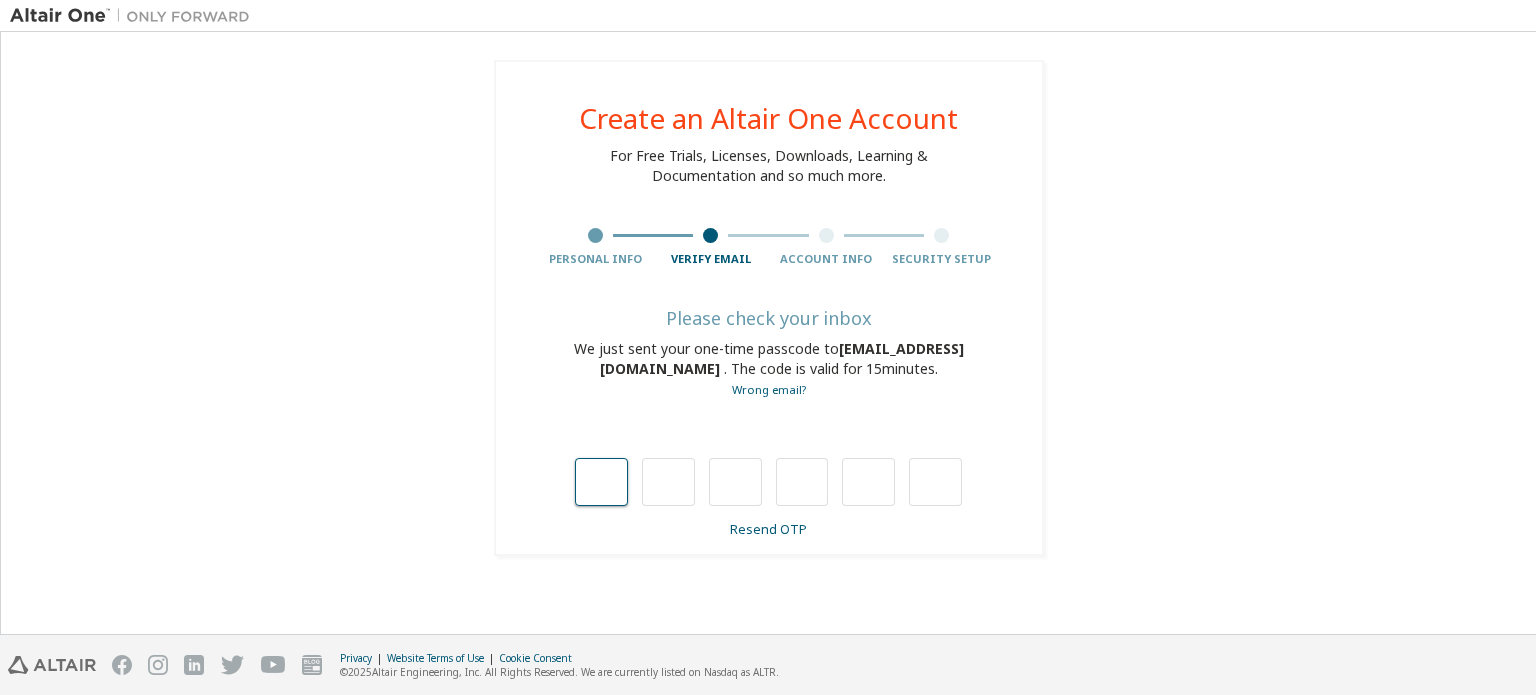 type on "*" 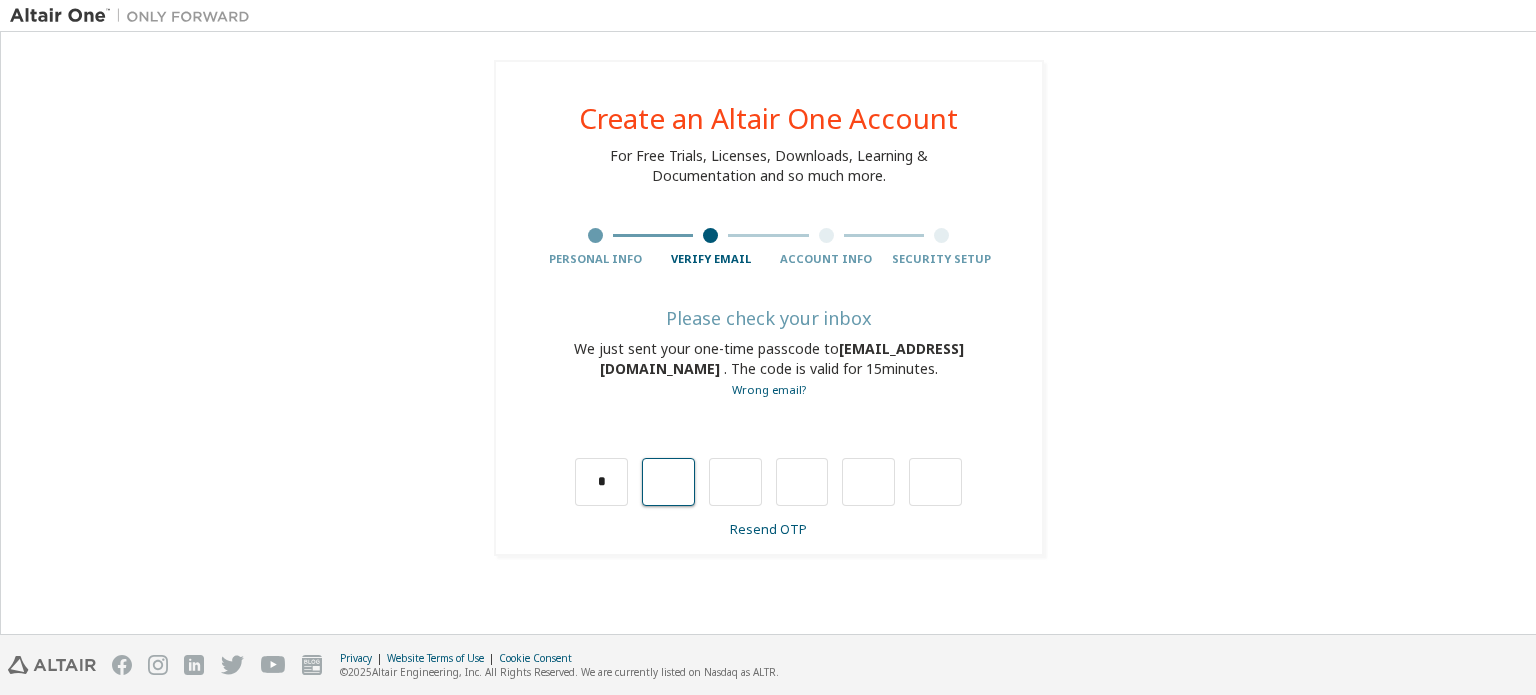 type on "*" 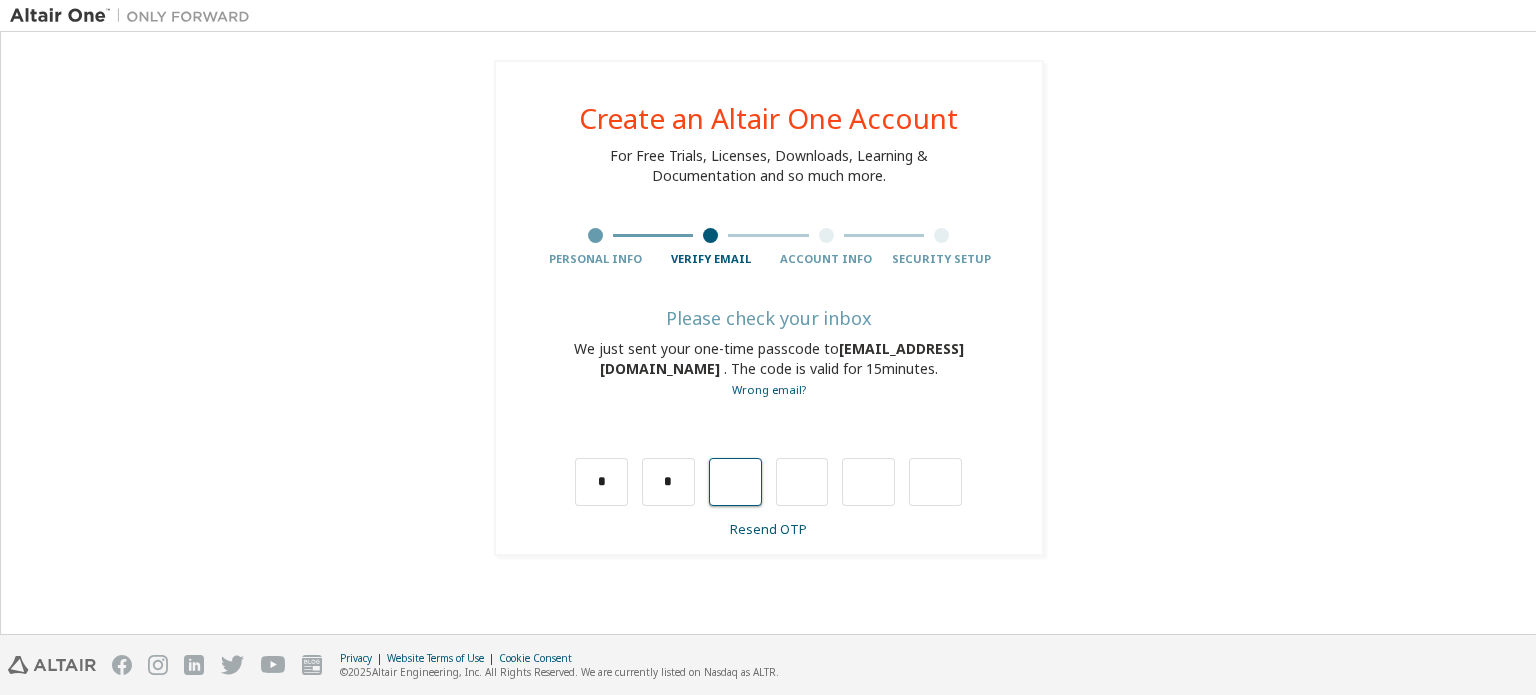 type on "*" 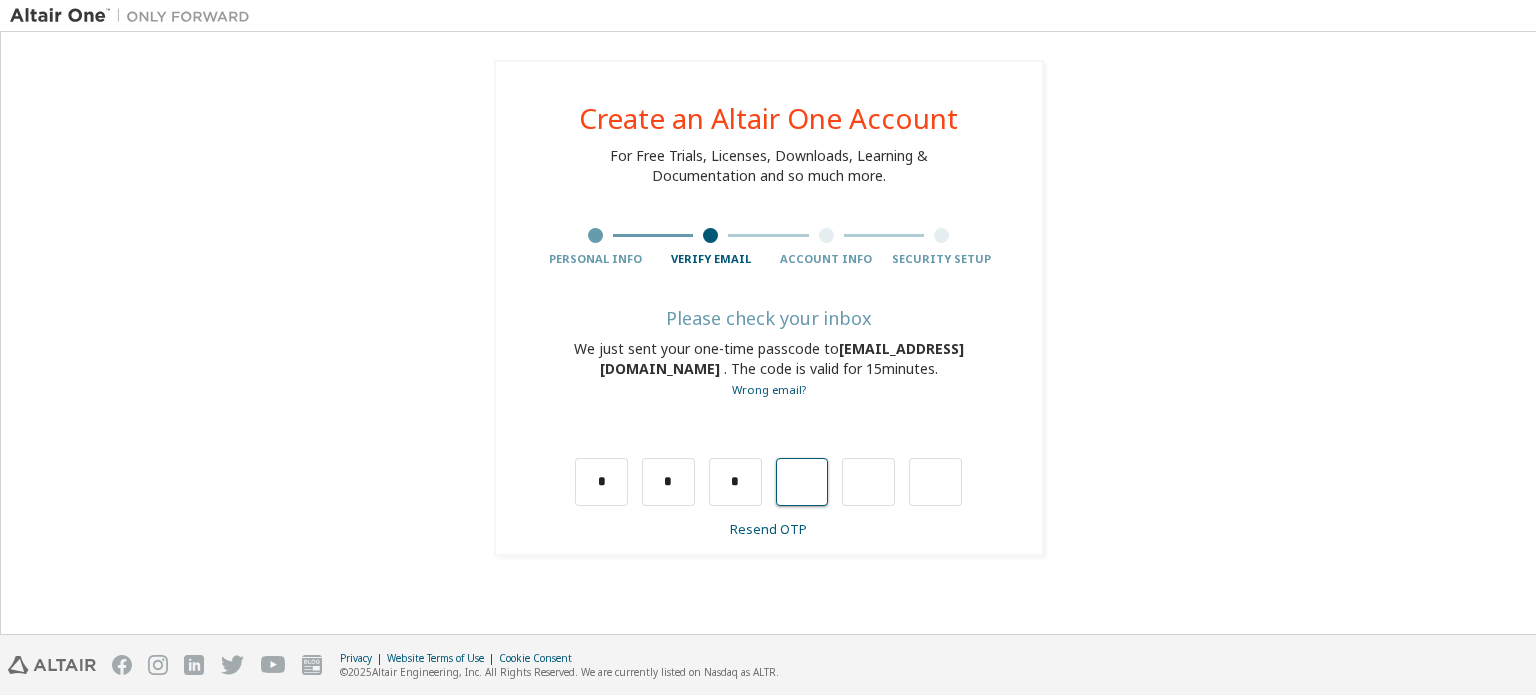 type on "*" 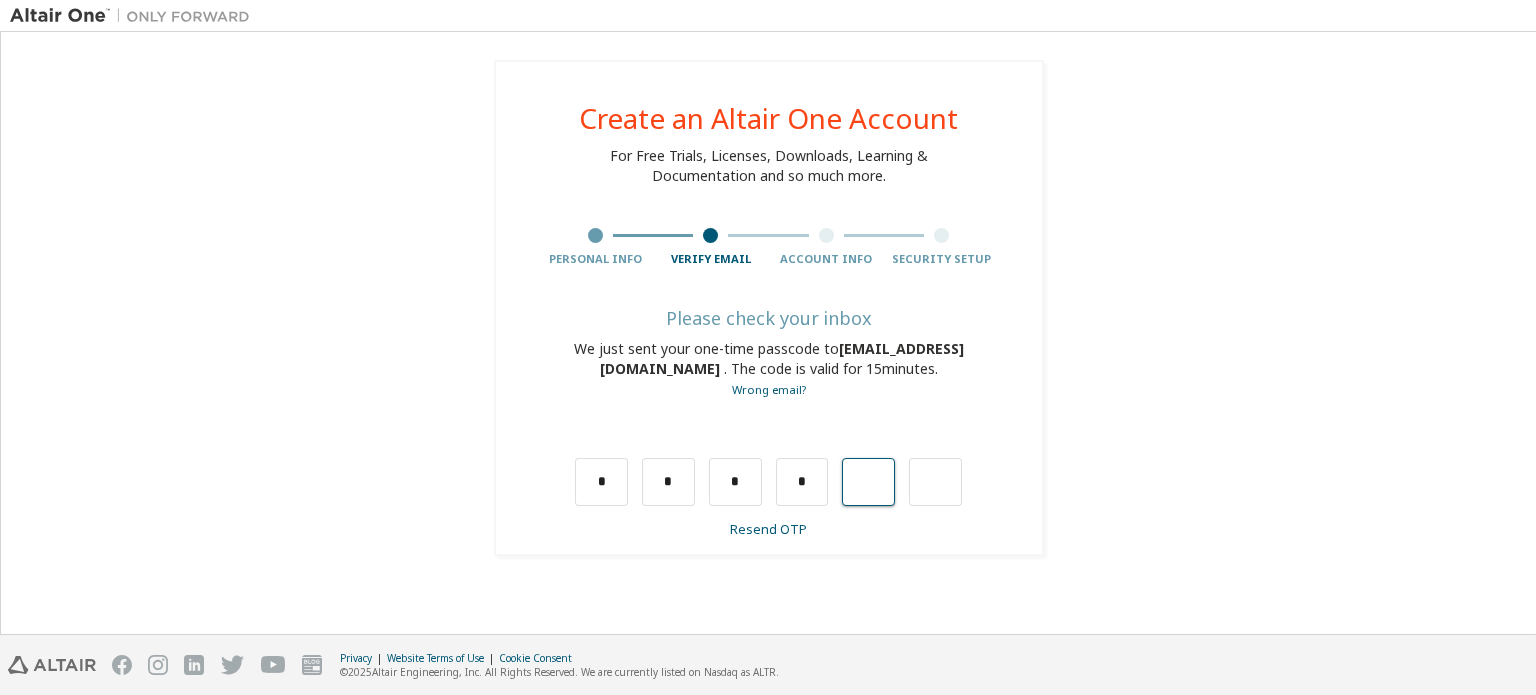 type on "*" 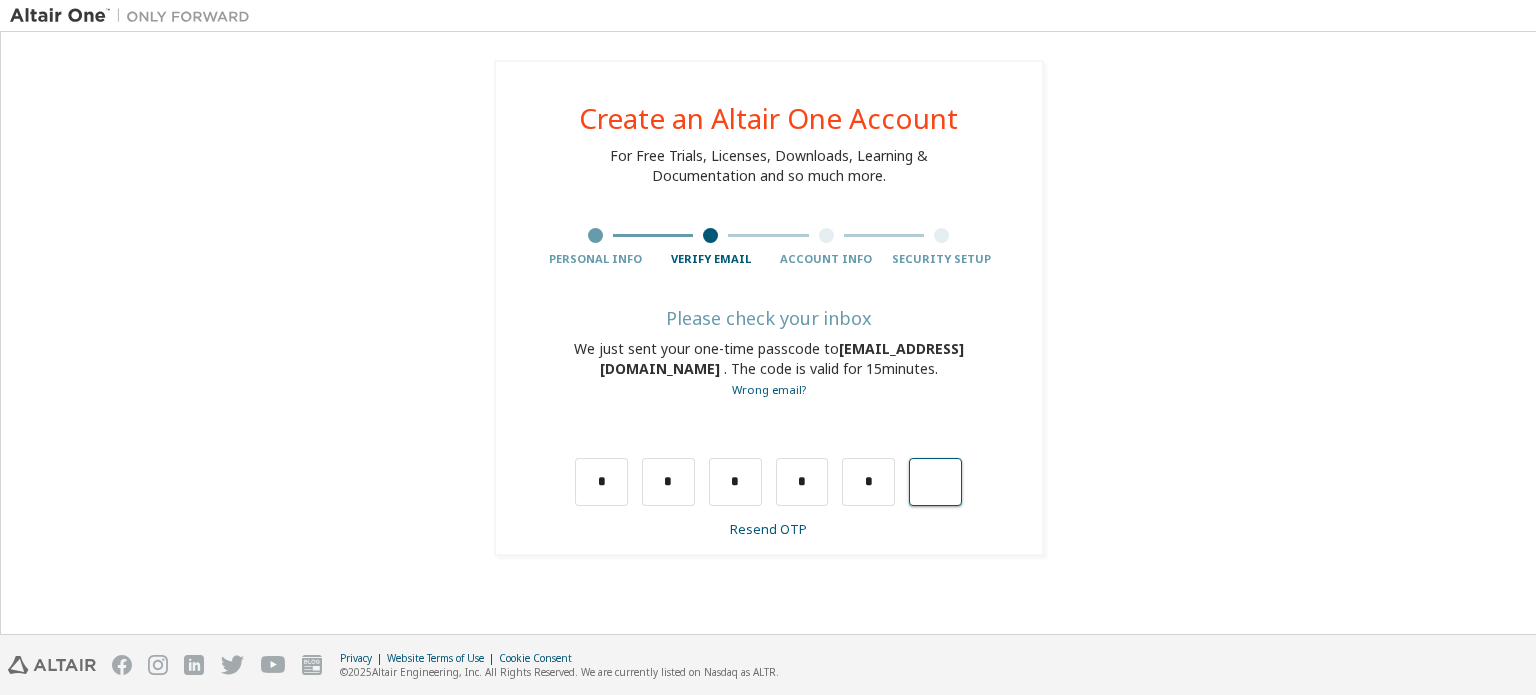 type on "*" 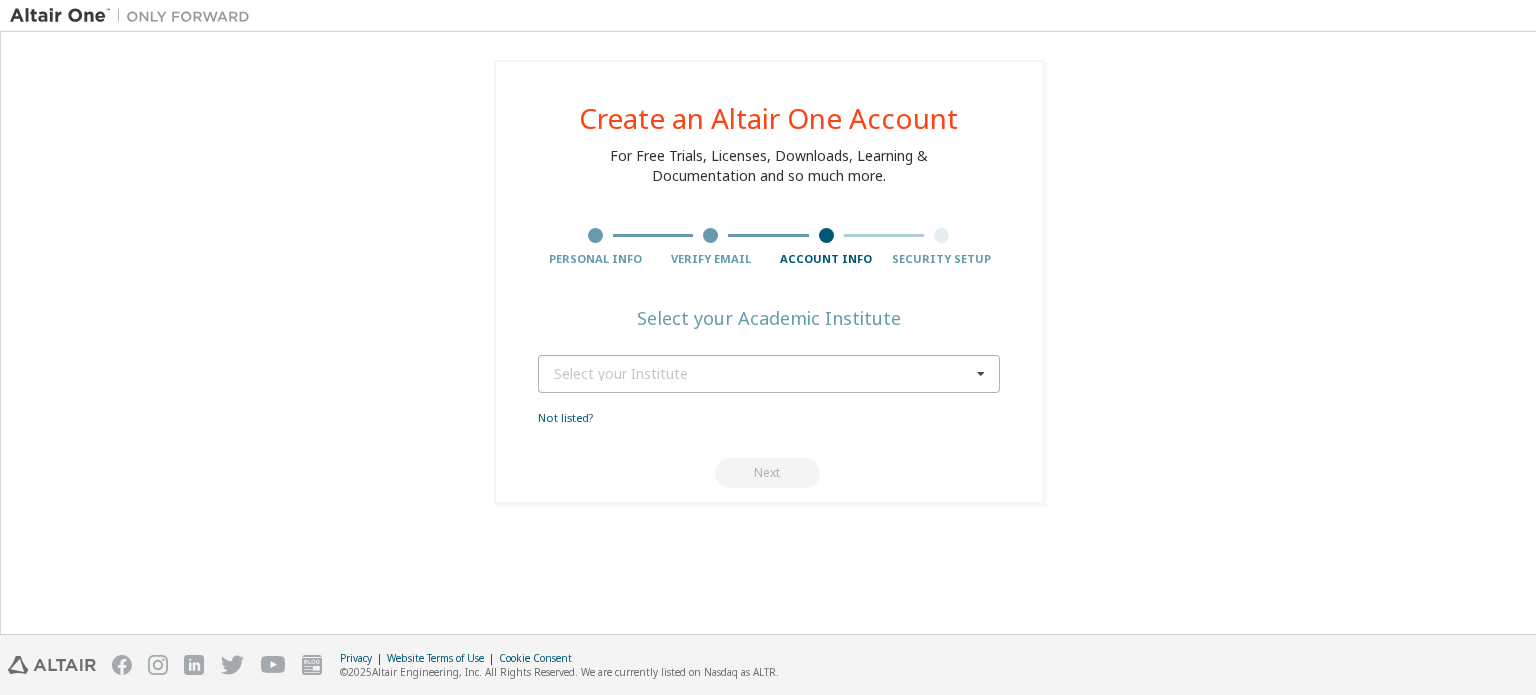 click on "Select your Institute" at bounding box center [762, 374] 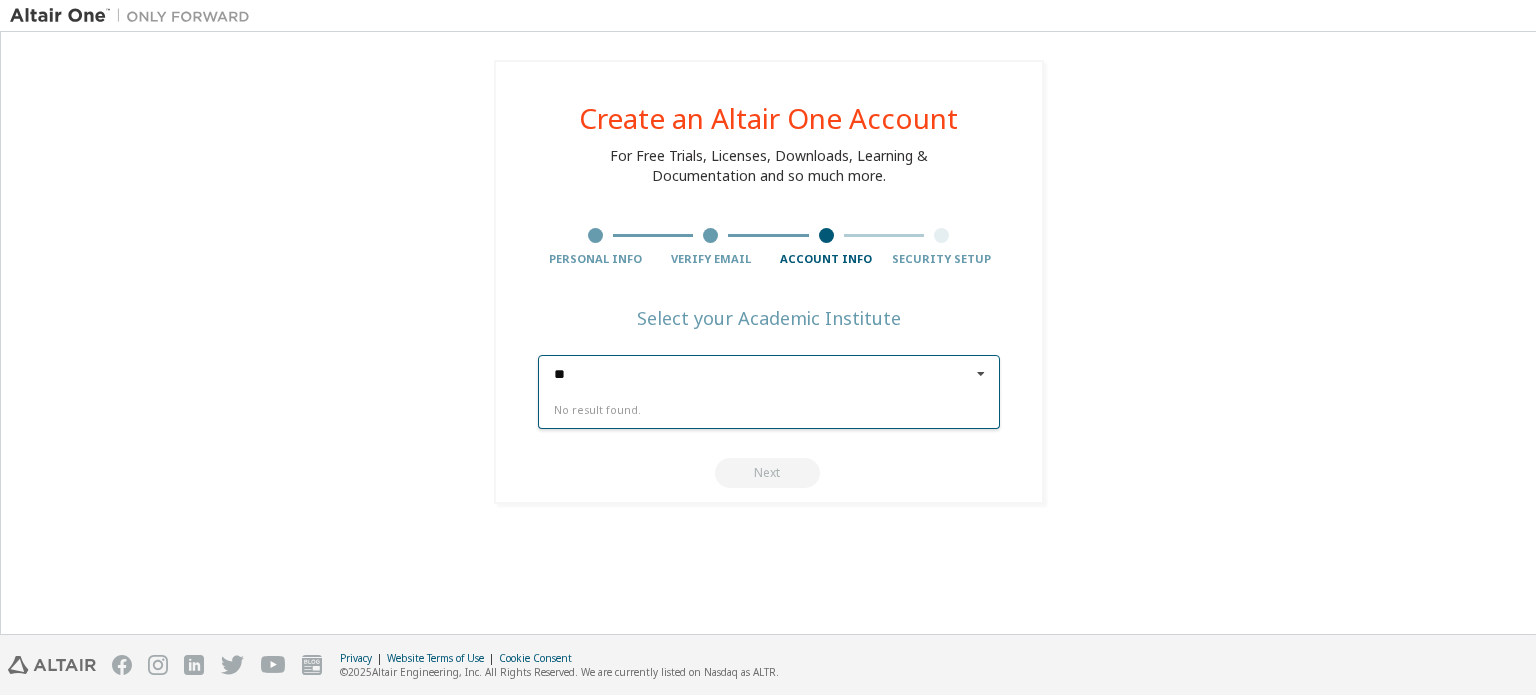 type on "*" 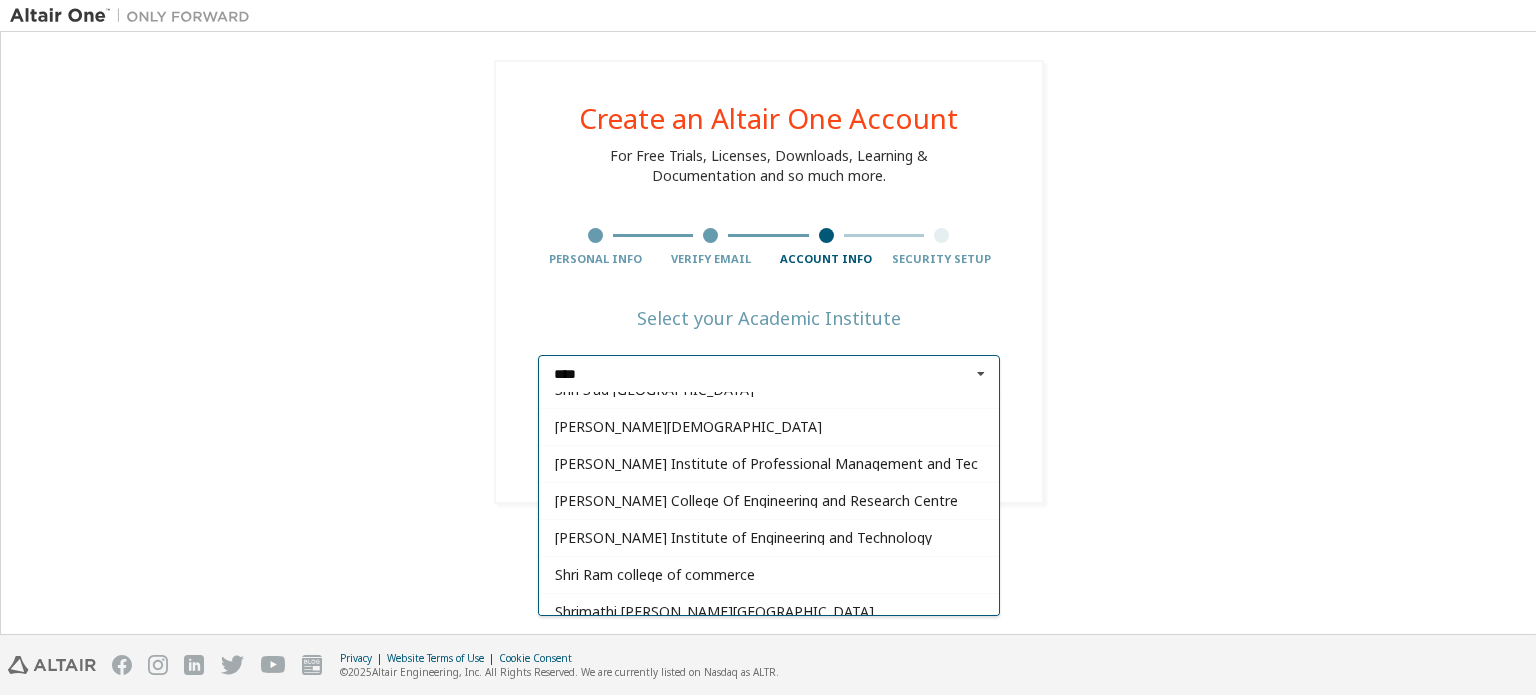 scroll, scrollTop: 291, scrollLeft: 0, axis: vertical 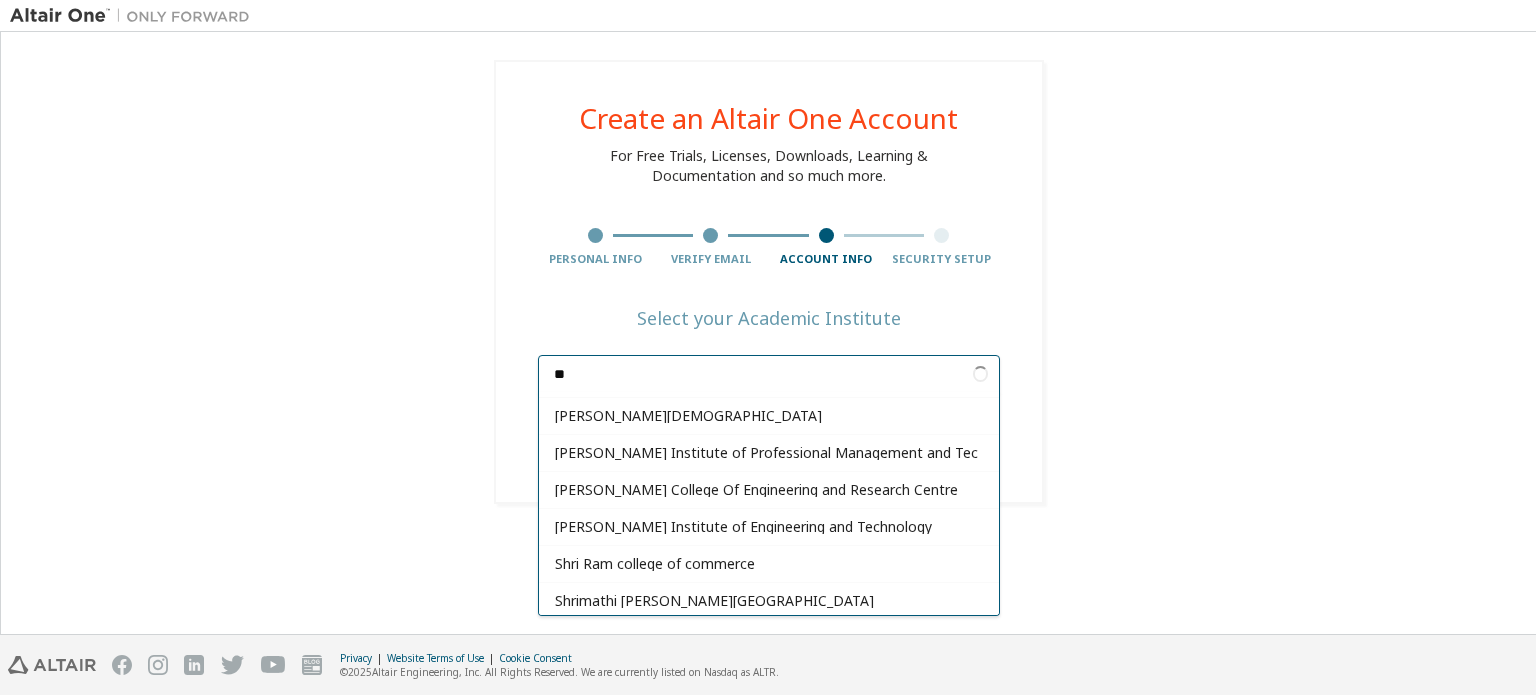 type on "*" 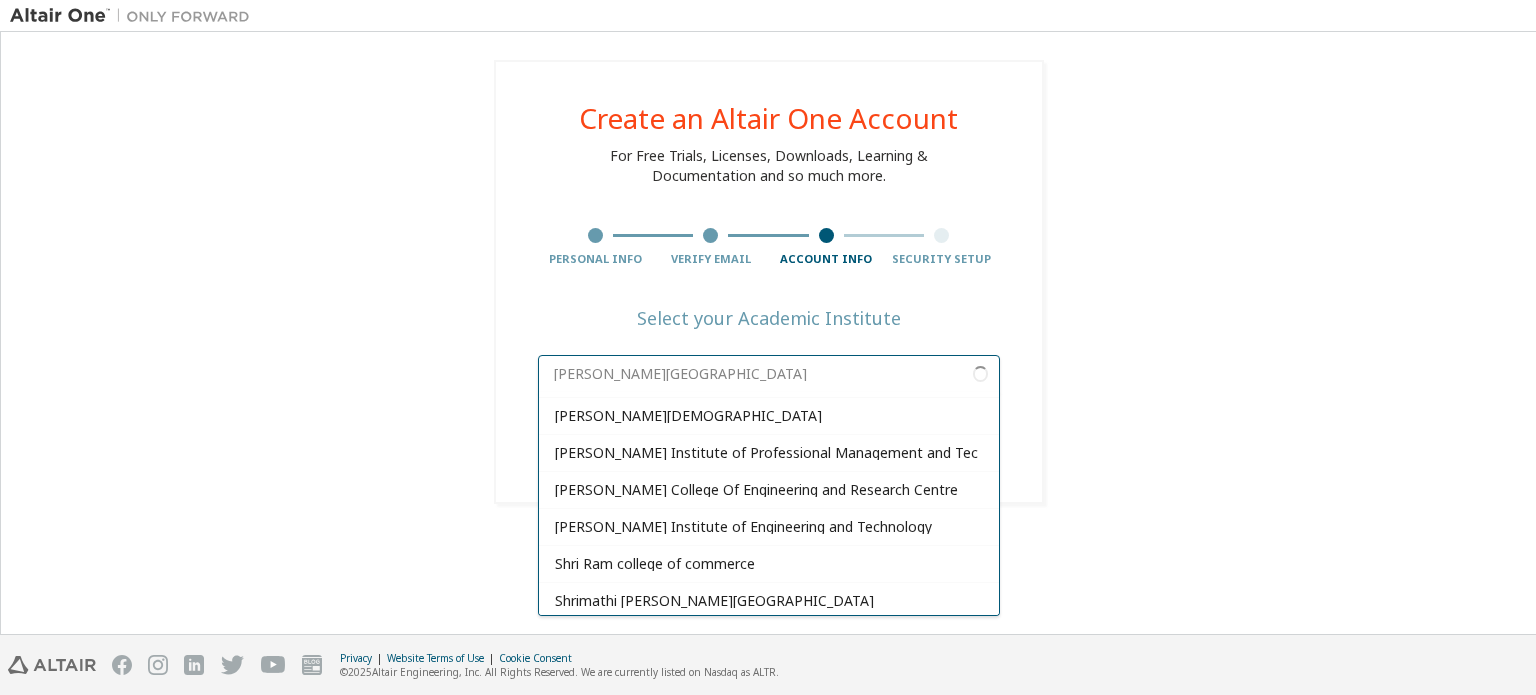 scroll, scrollTop: 0, scrollLeft: 0, axis: both 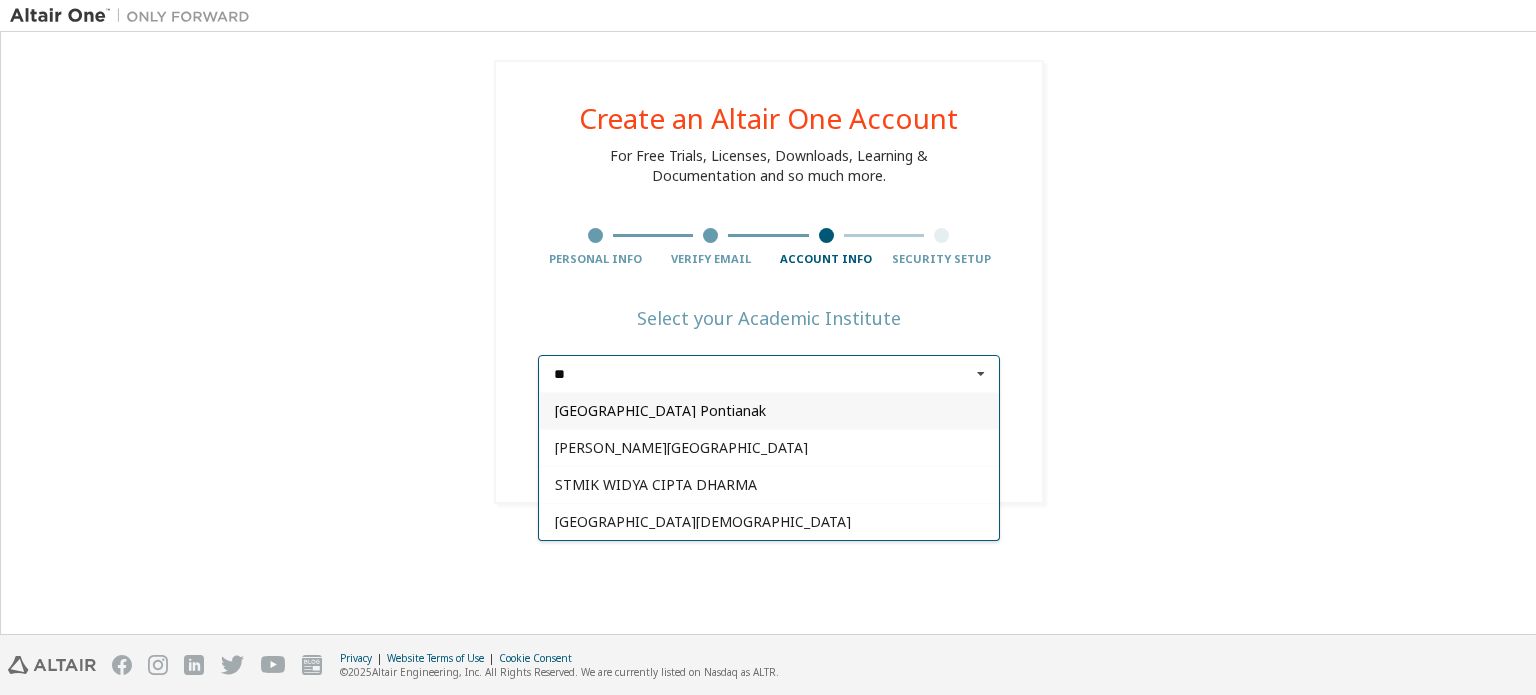 type on "*" 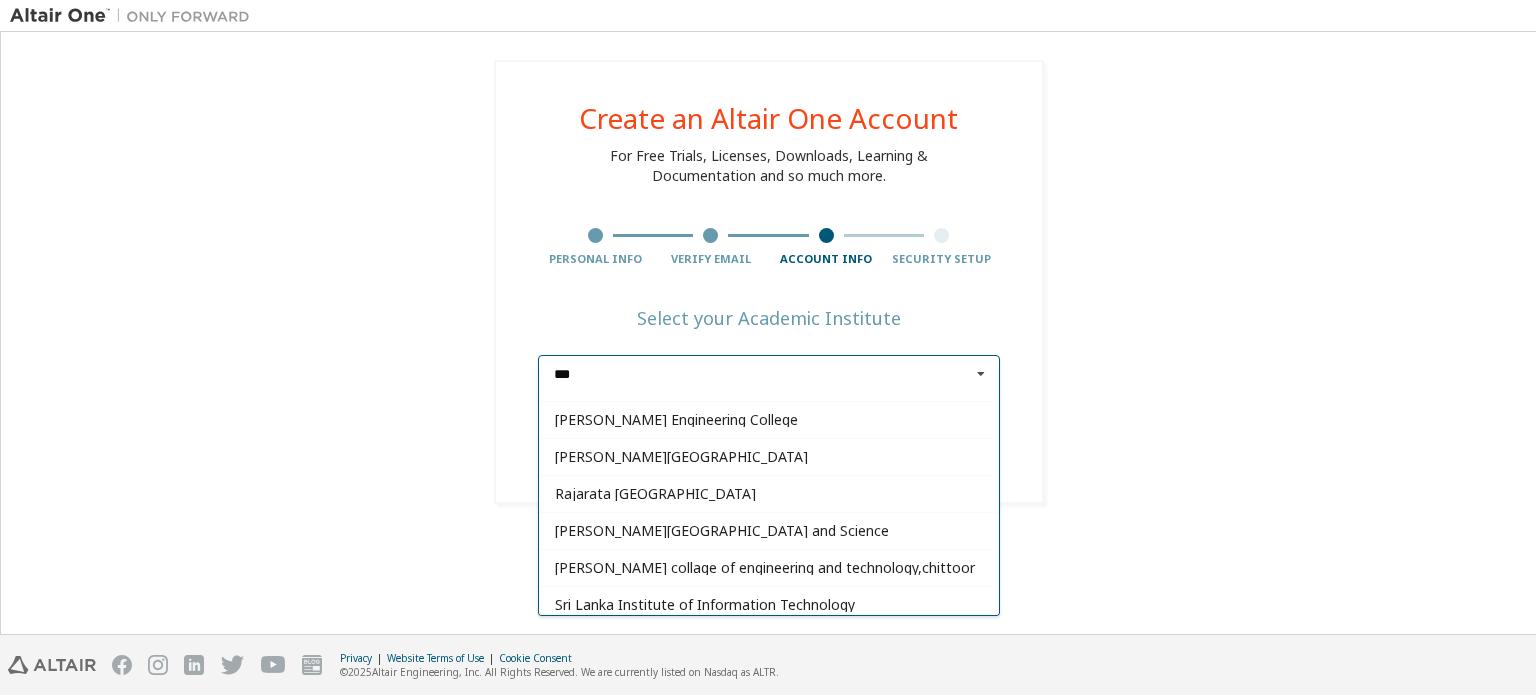 scroll, scrollTop: 1542, scrollLeft: 0, axis: vertical 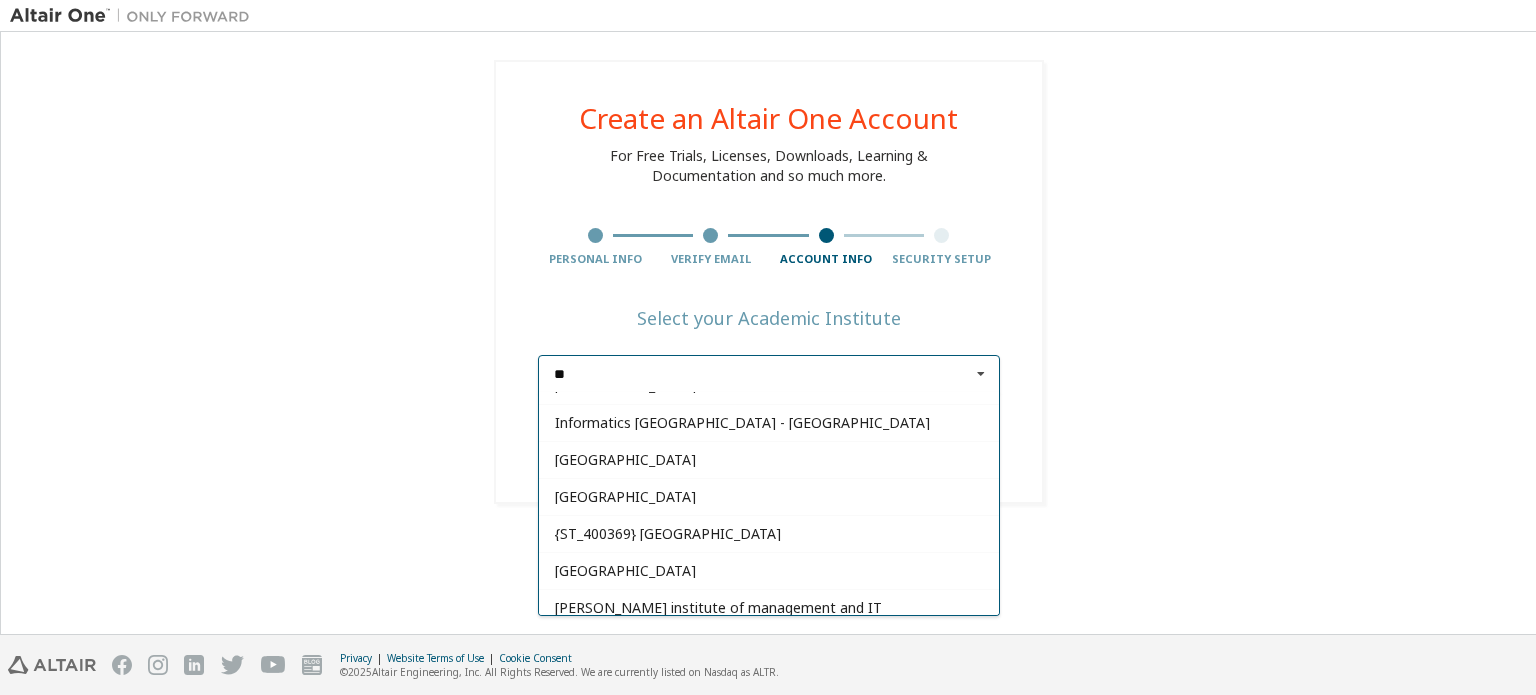 type on "*" 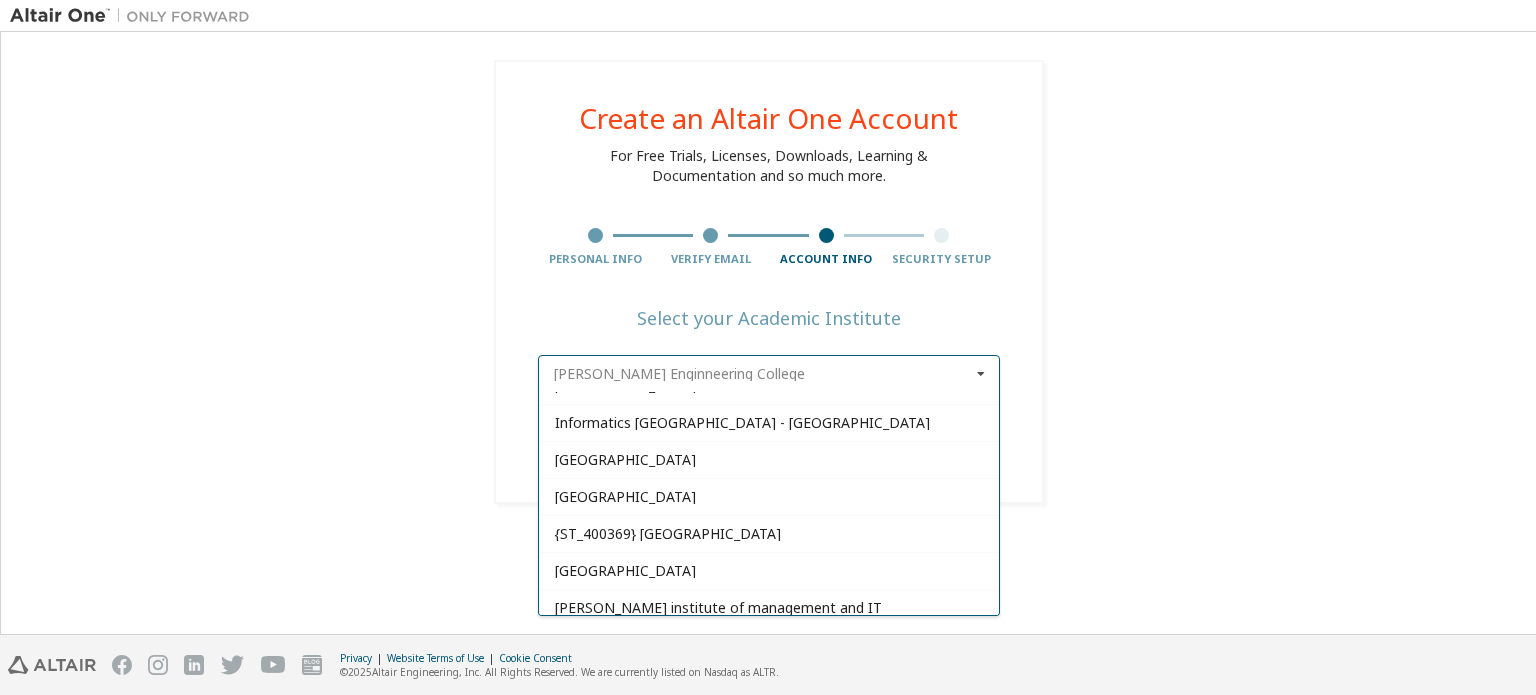 scroll, scrollTop: 0, scrollLeft: 0, axis: both 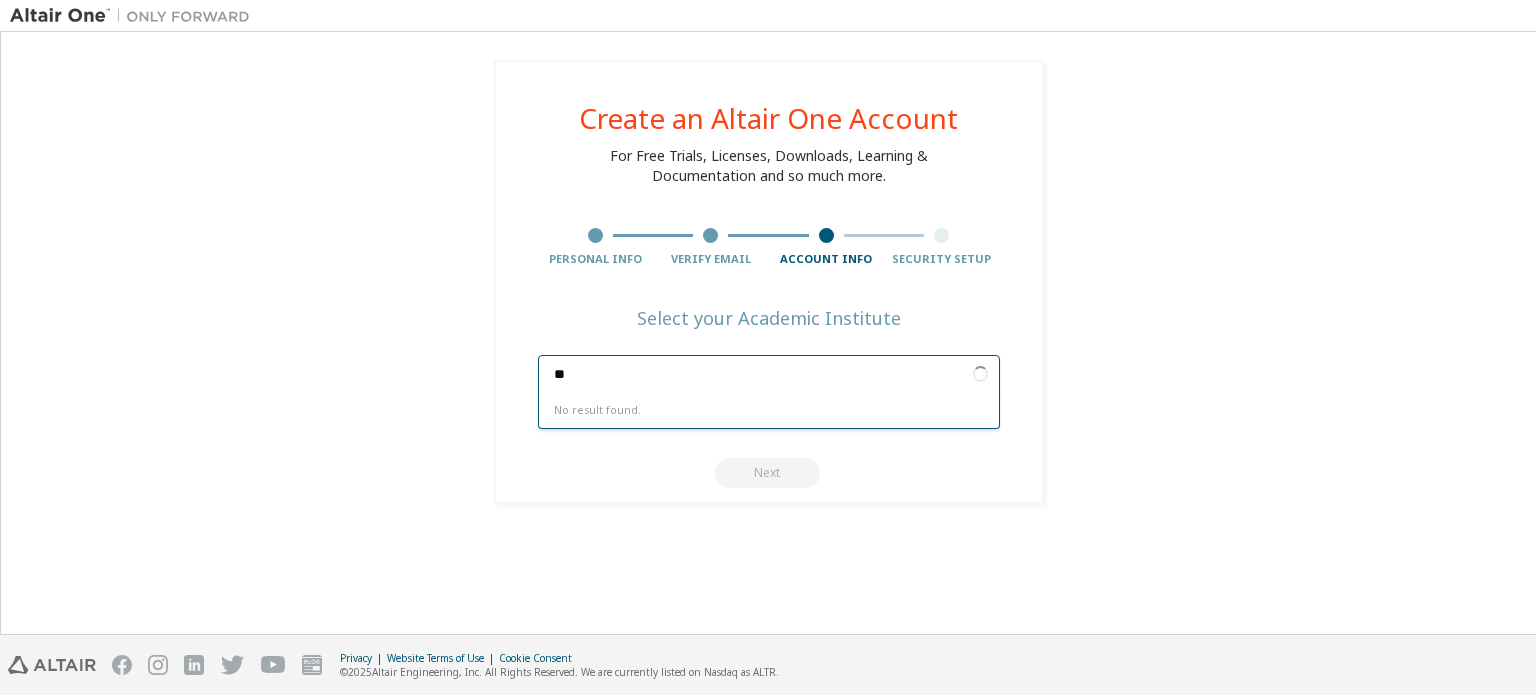type on "*" 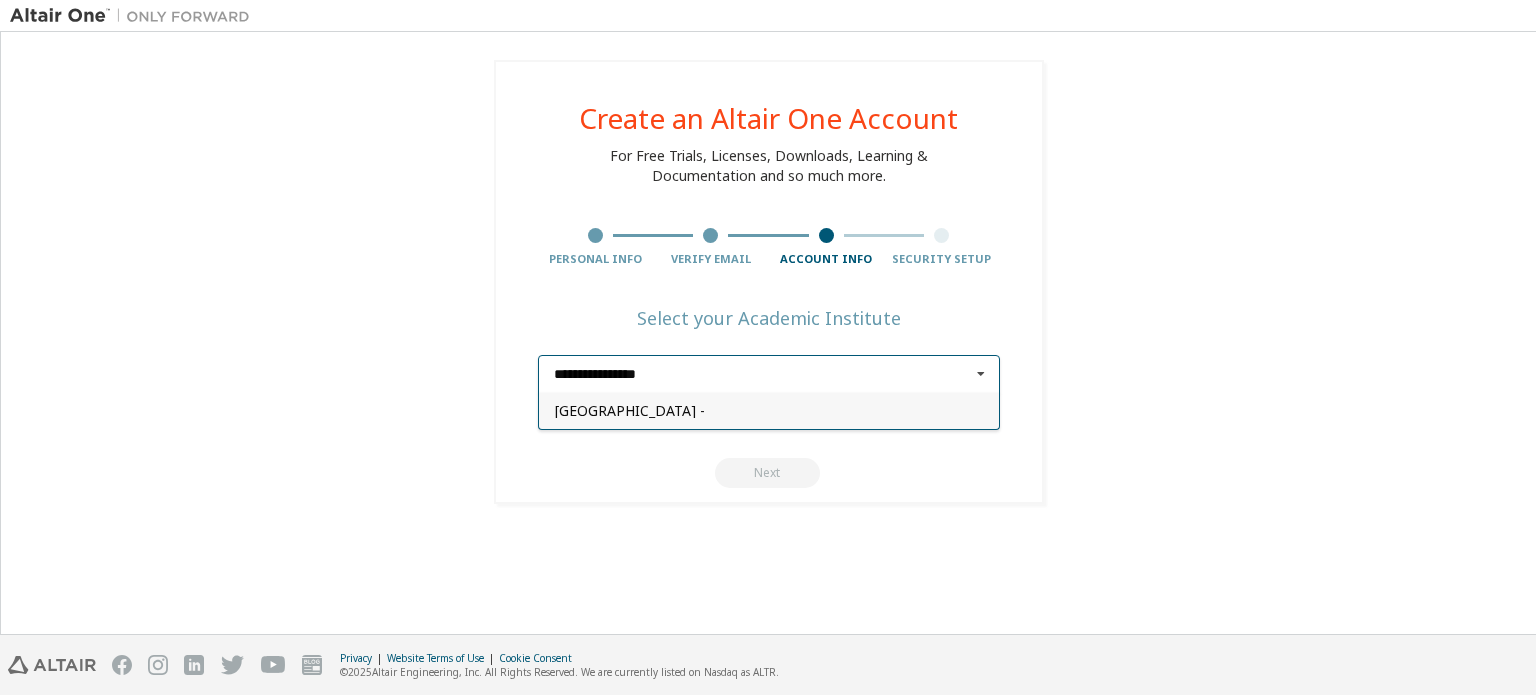 type on "**********" 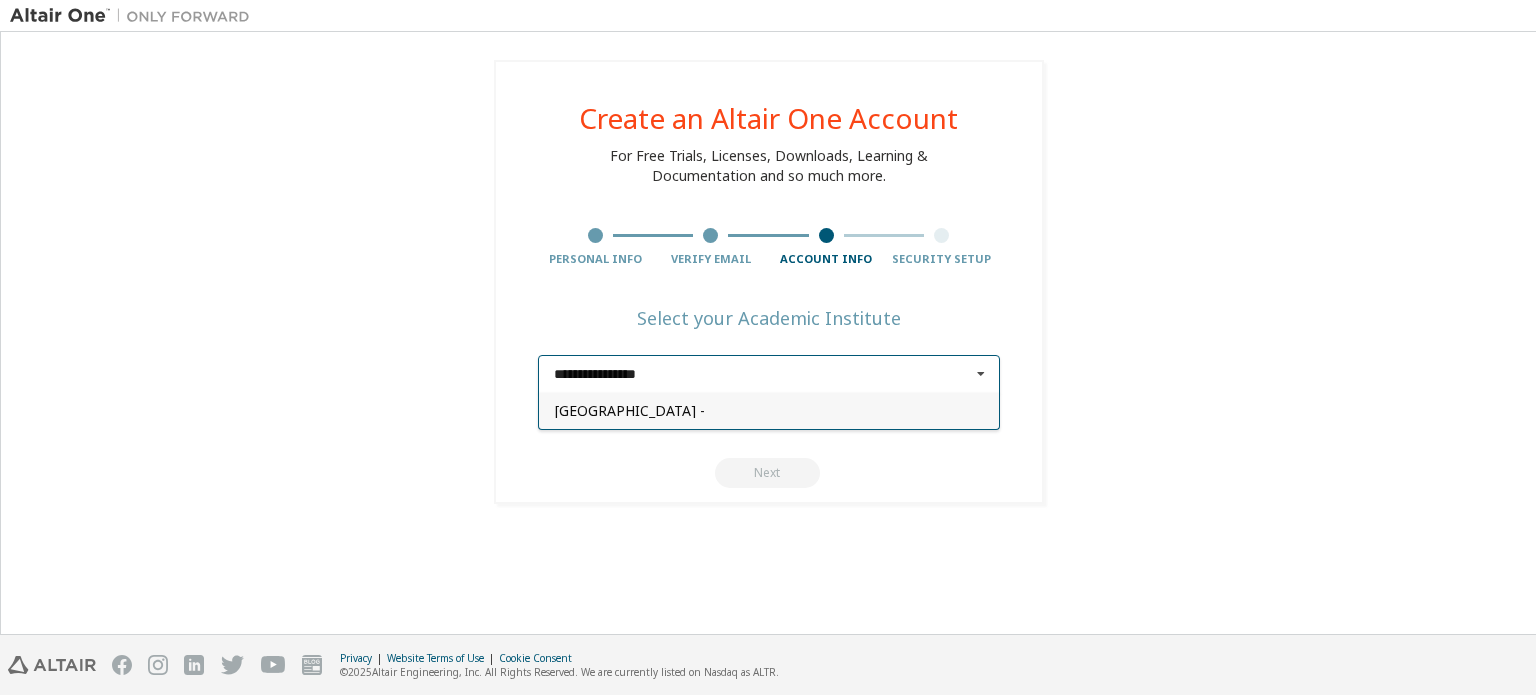 click on "[GEOGRAPHIC_DATA] -" at bounding box center (769, 411) 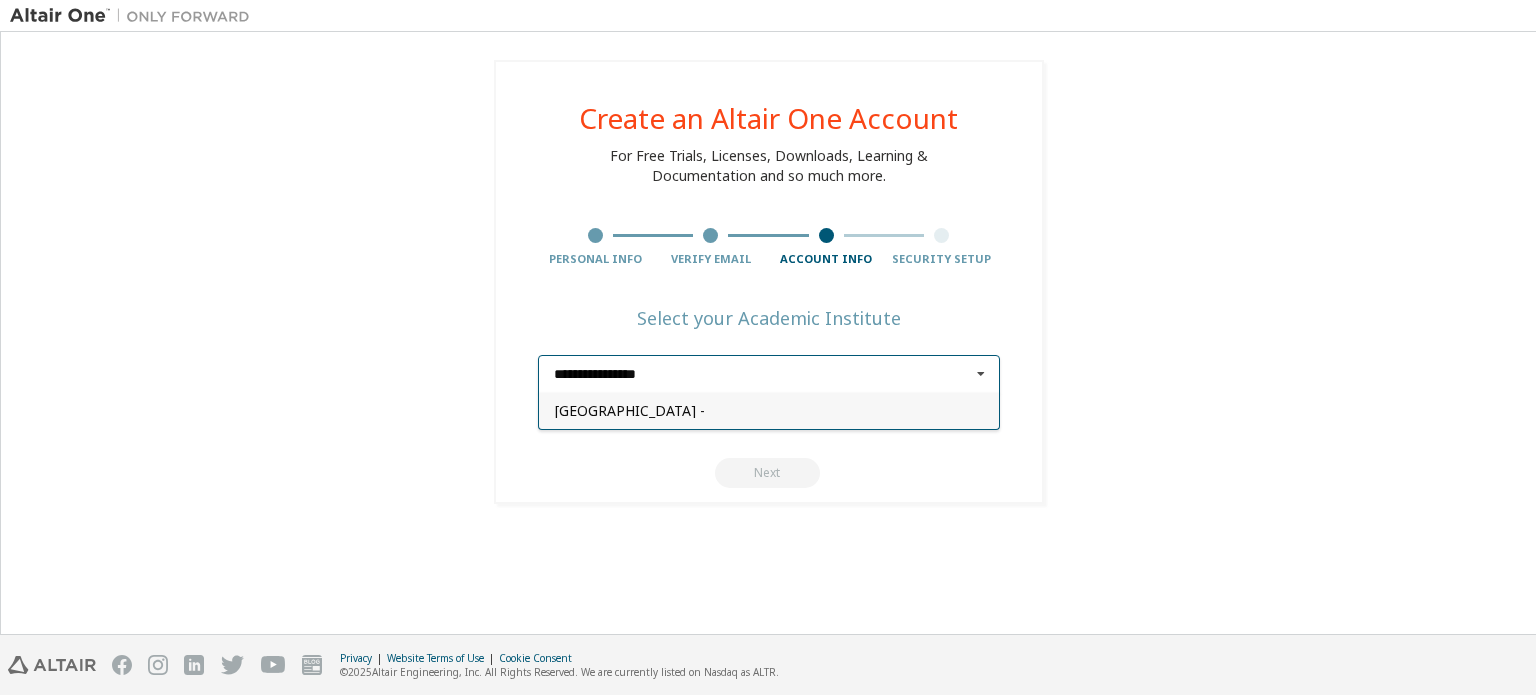 type 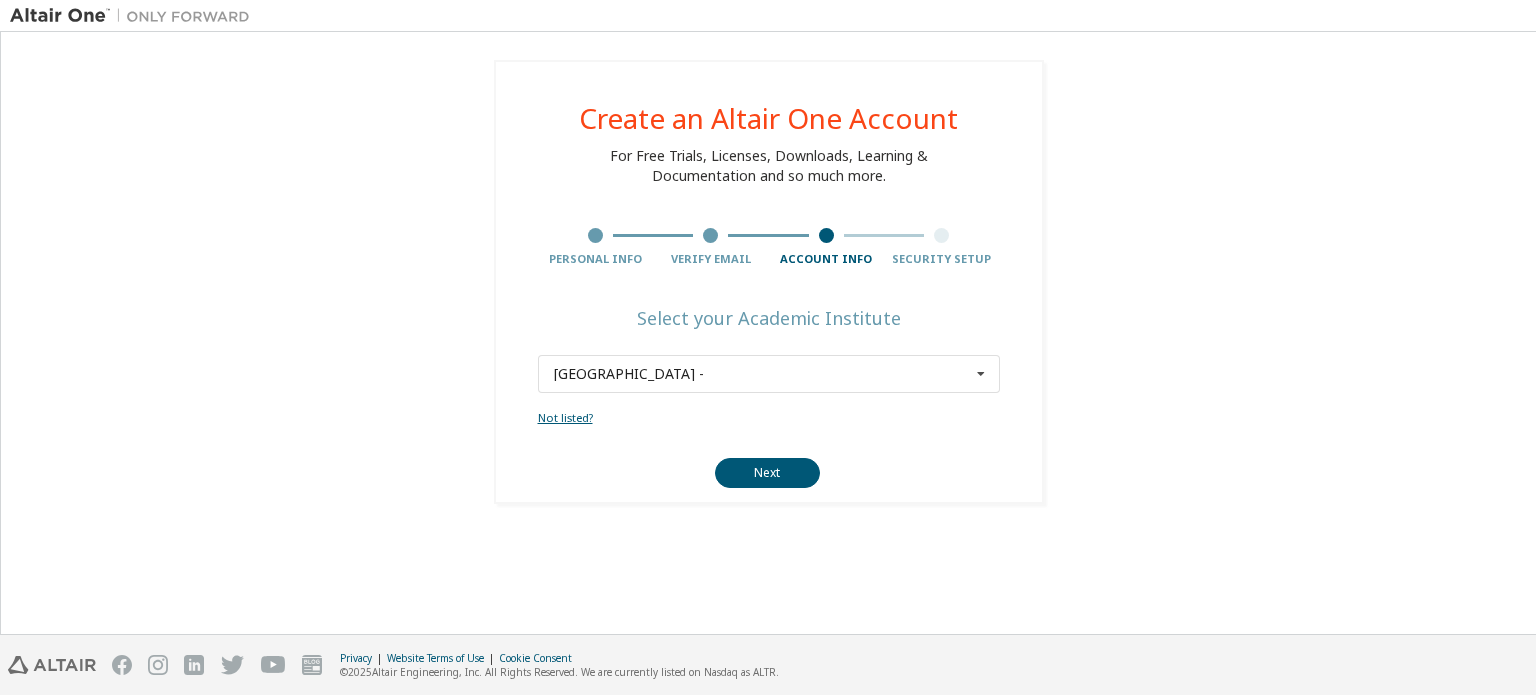 click on "Not listed?" at bounding box center [565, 417] 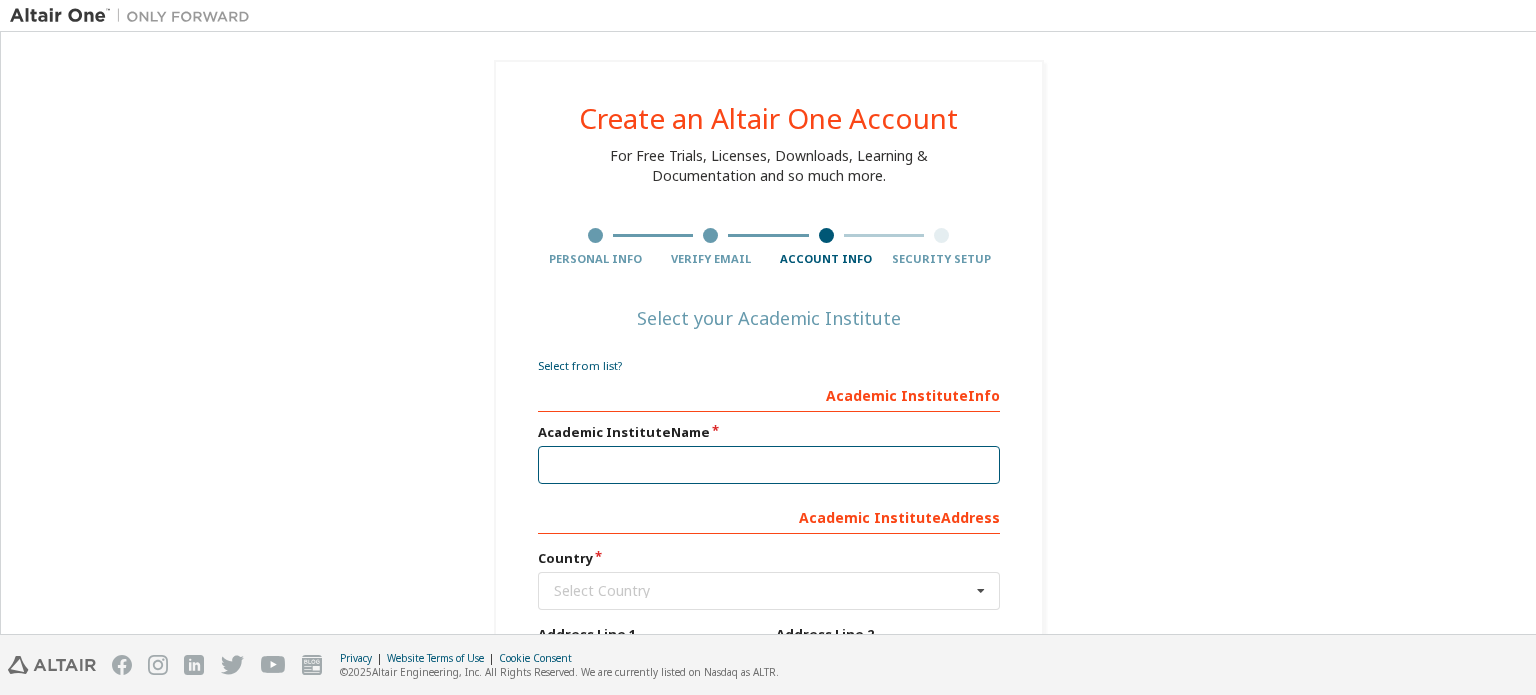click at bounding box center (769, 465) 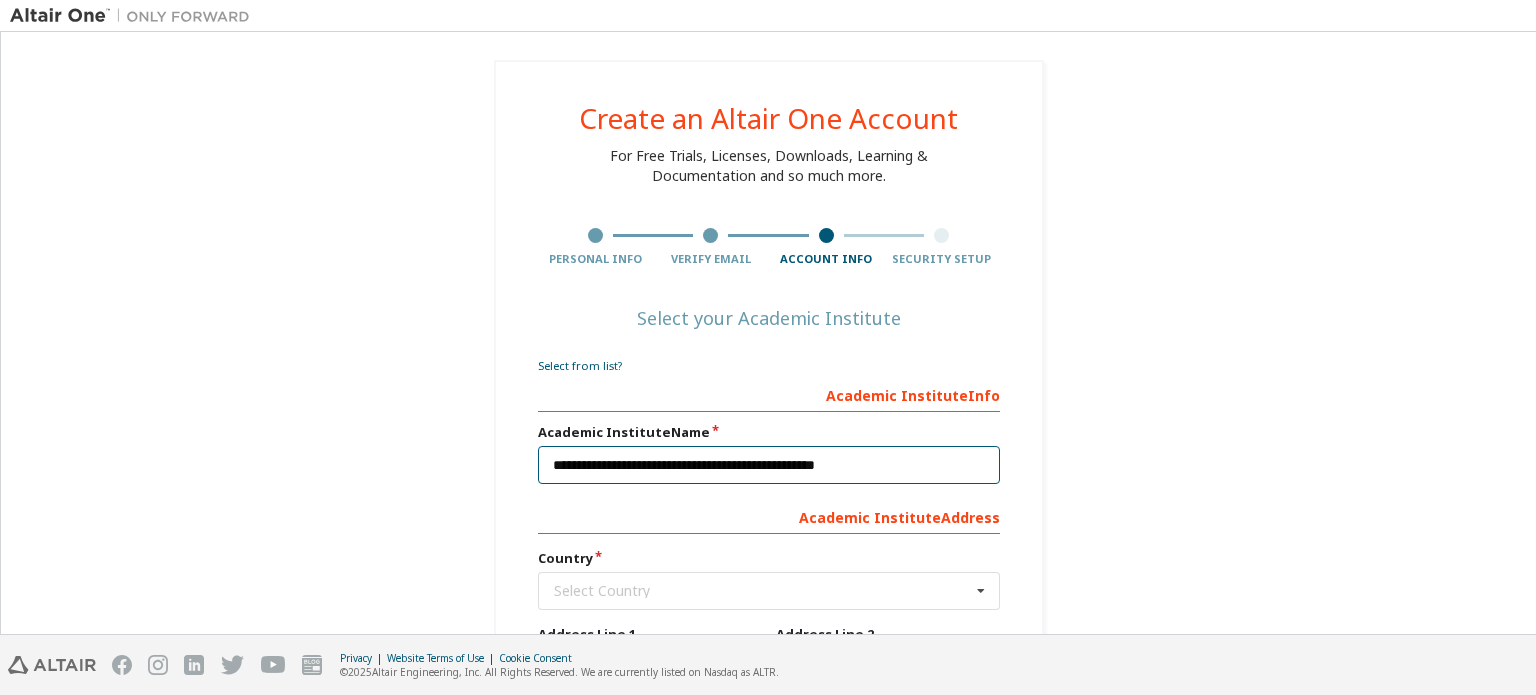 scroll, scrollTop: 264, scrollLeft: 0, axis: vertical 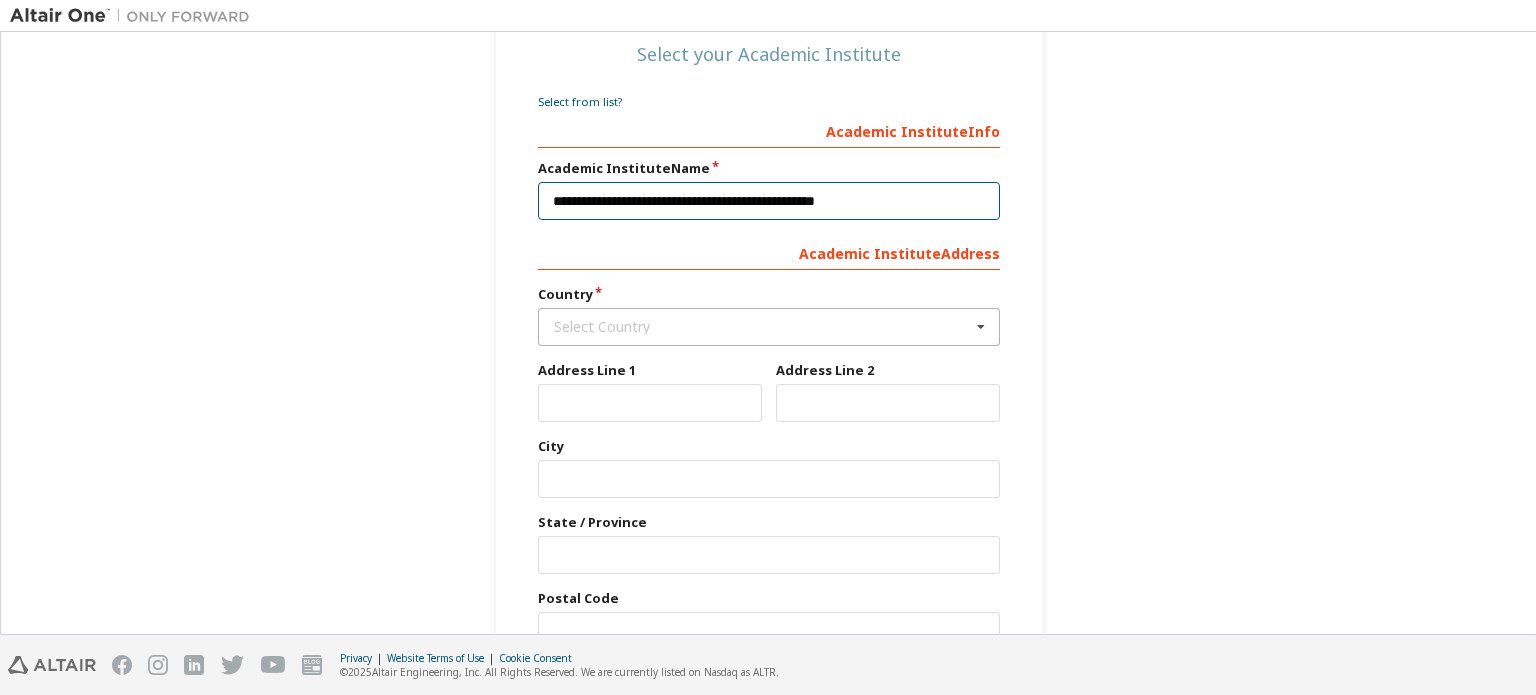 type on "**********" 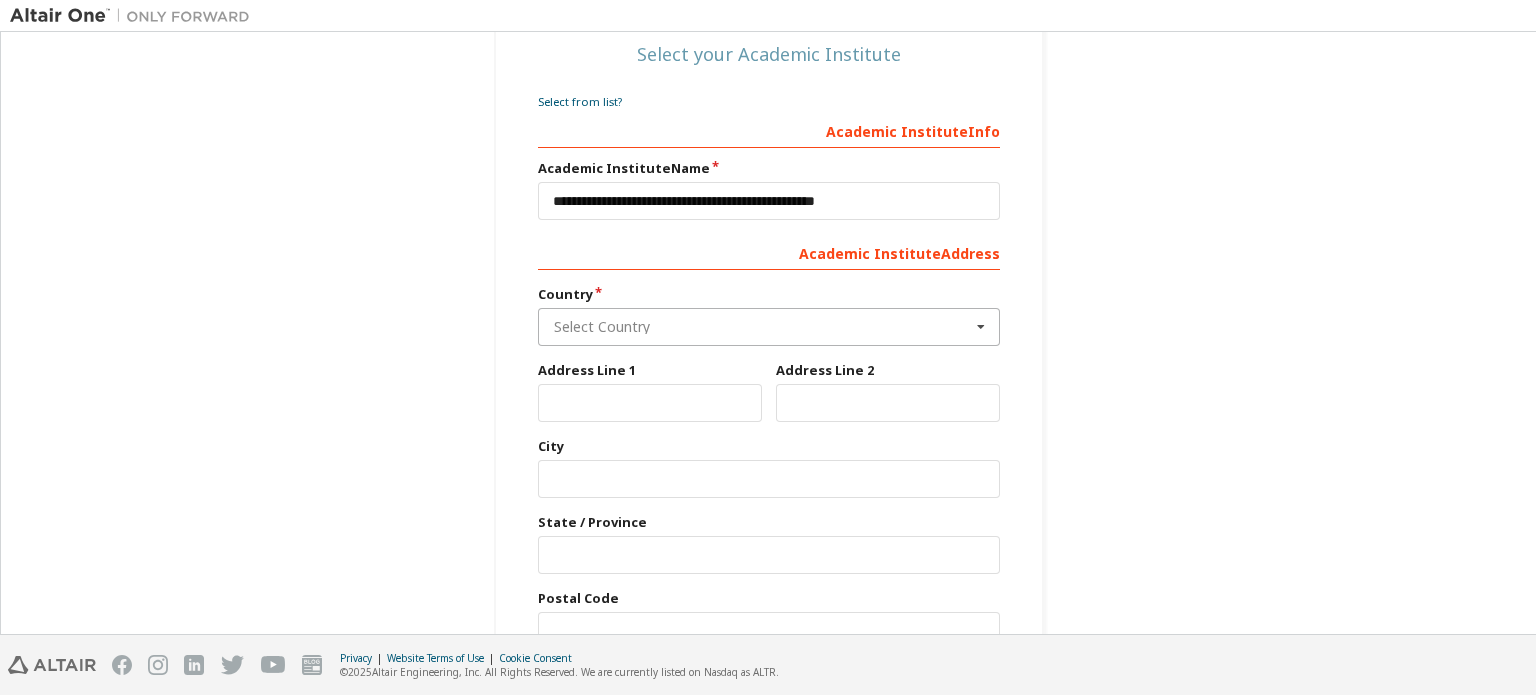 click at bounding box center (770, 327) 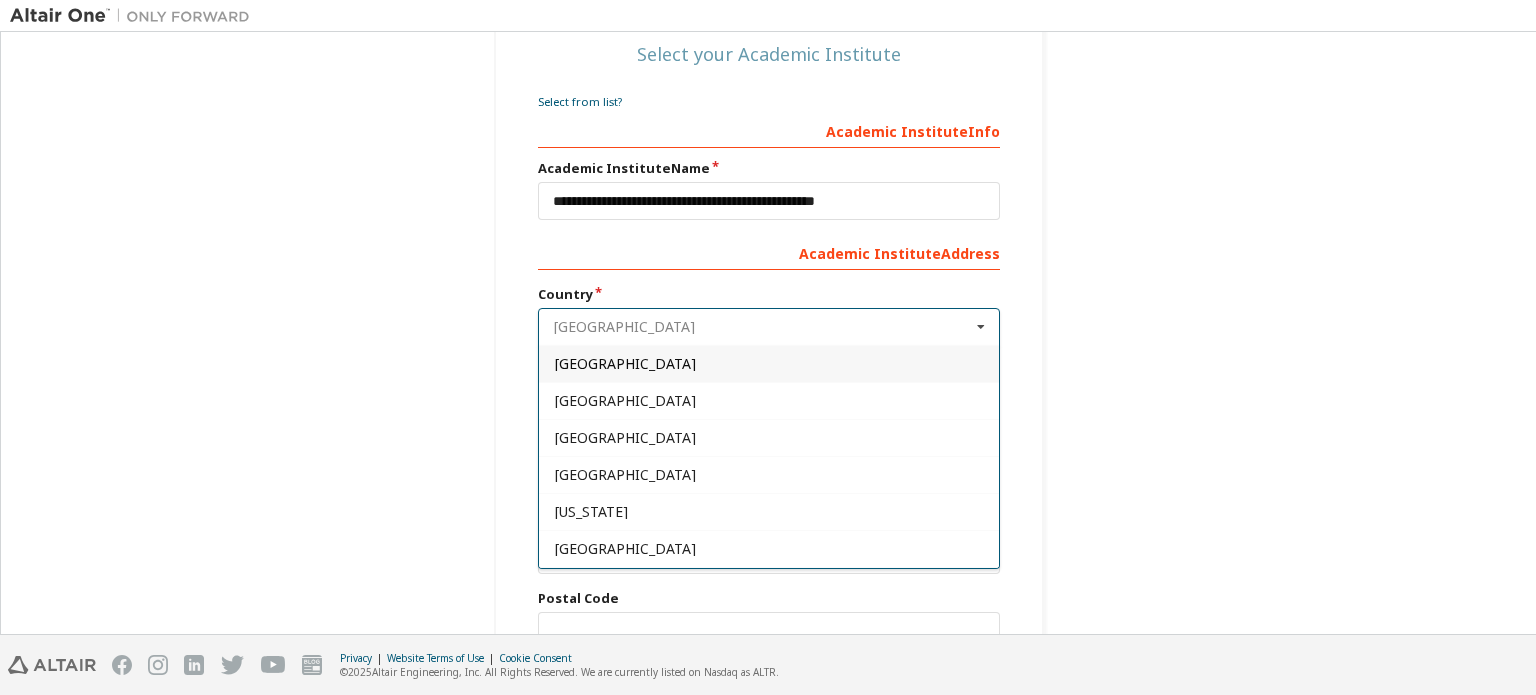 type on "*****" 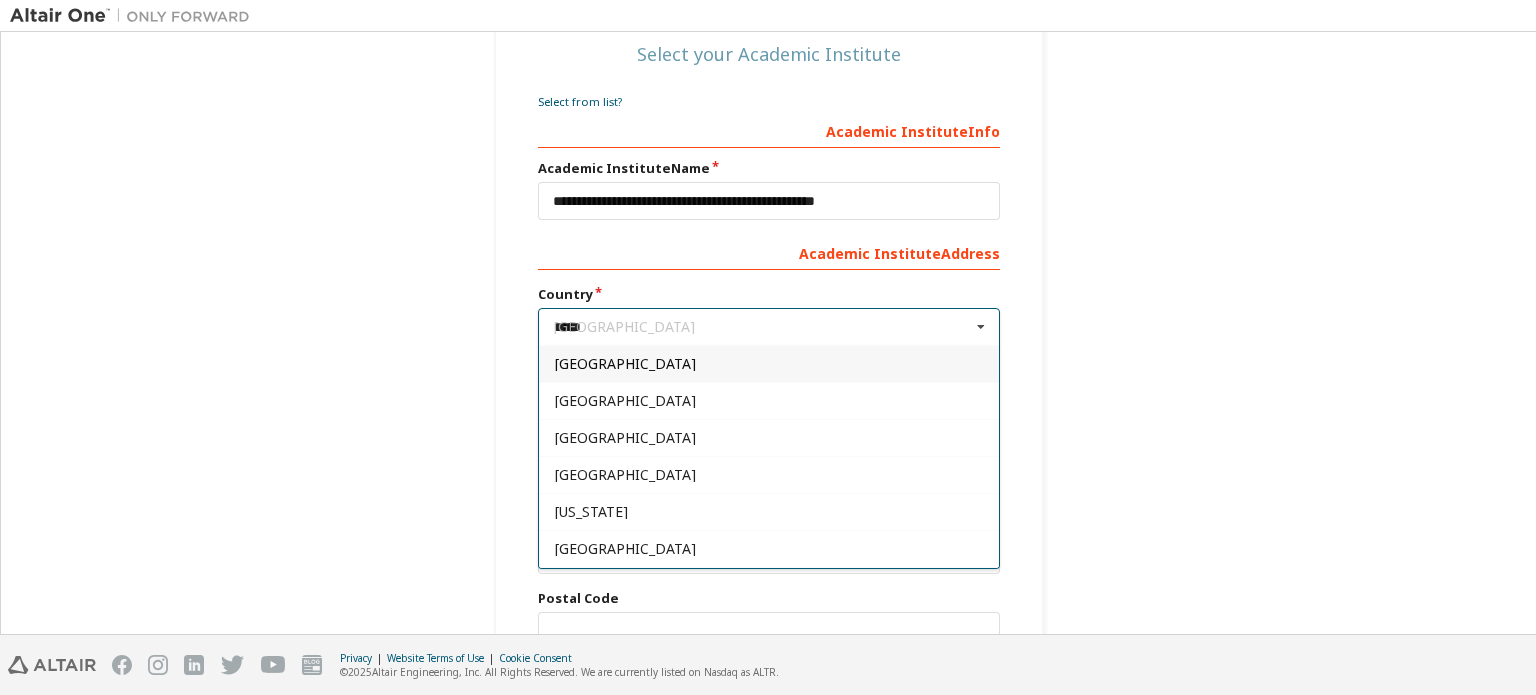type 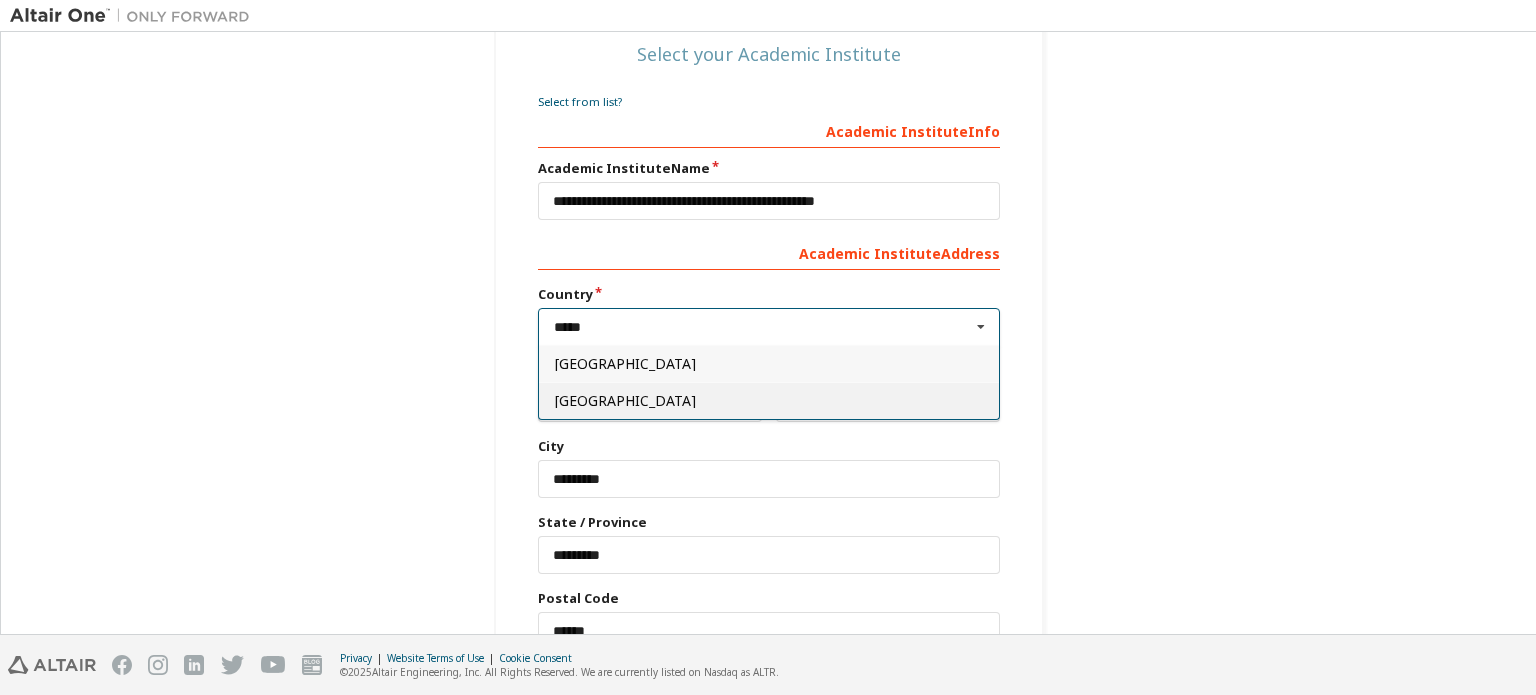 click on "[GEOGRAPHIC_DATA]" at bounding box center [769, 401] 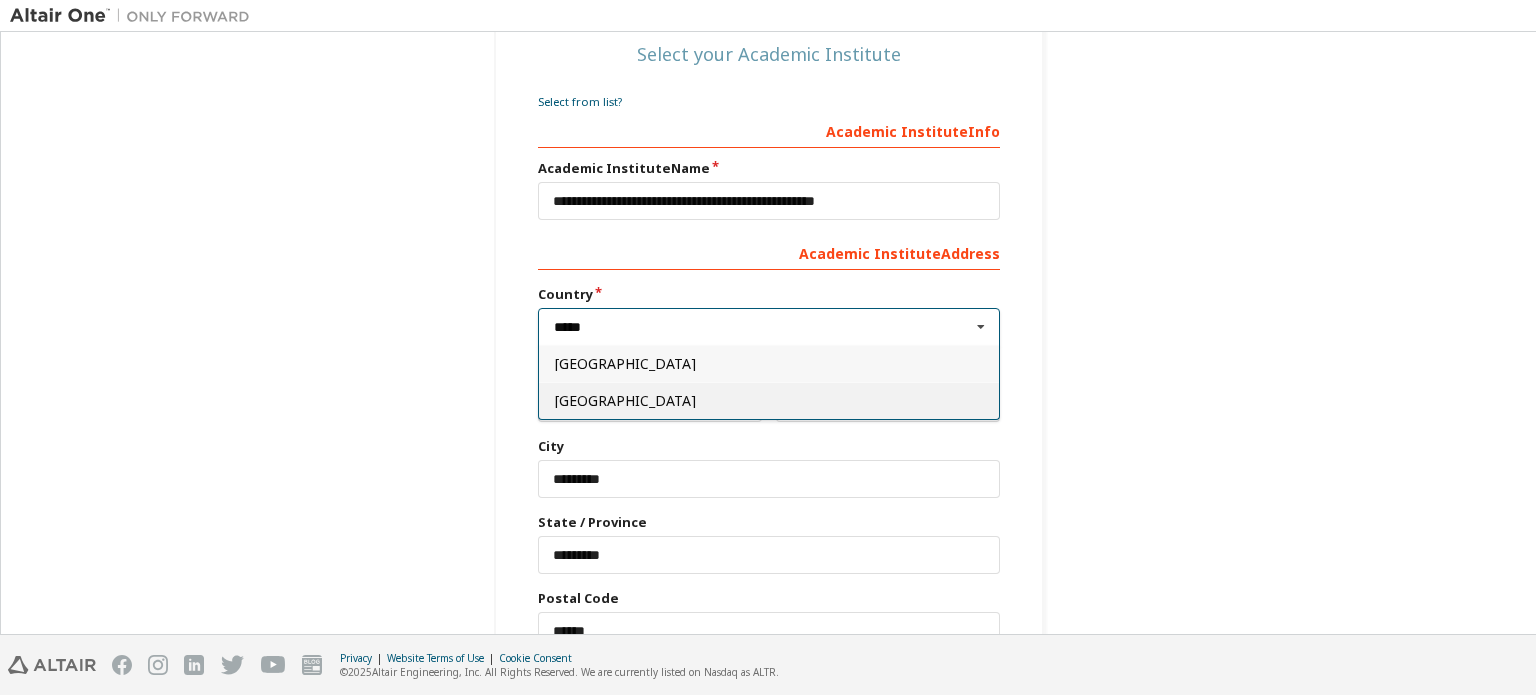 type on "***" 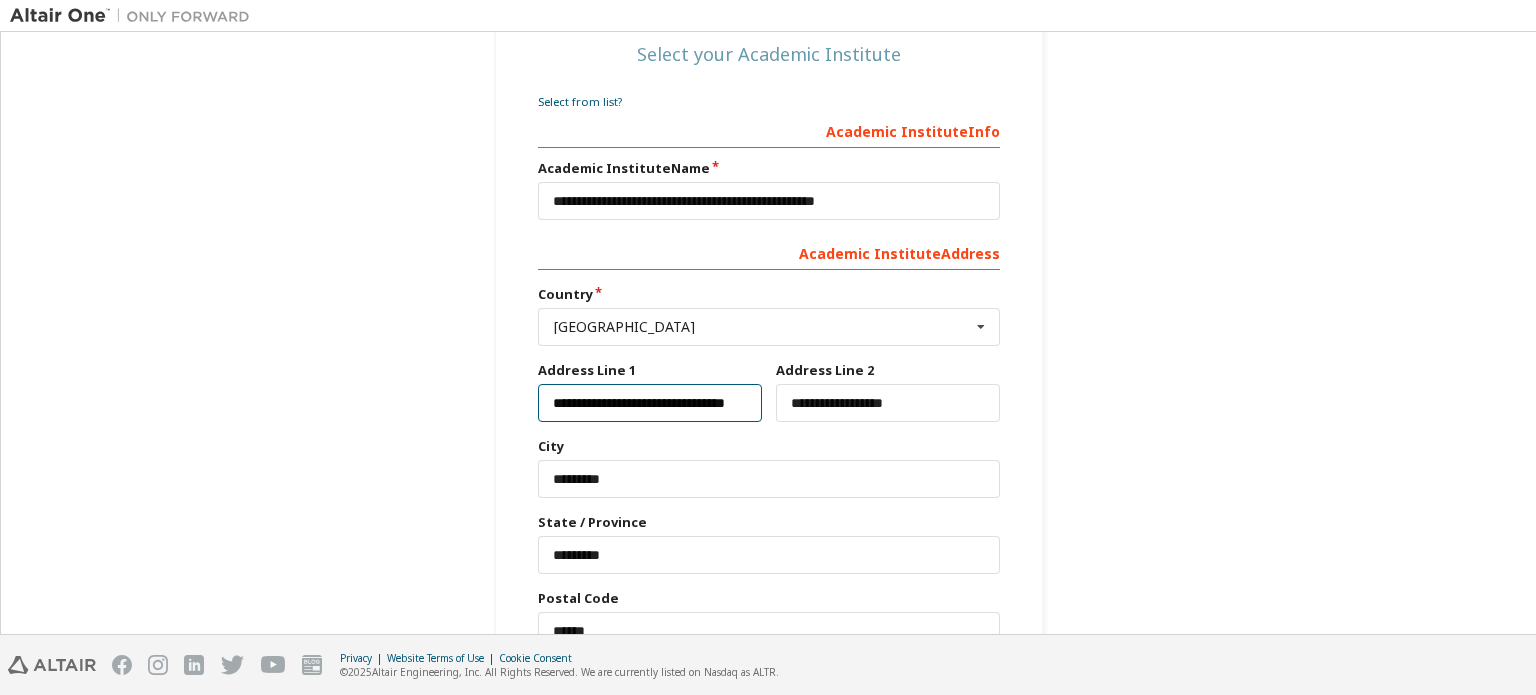 click on "**********" at bounding box center (650, 403) 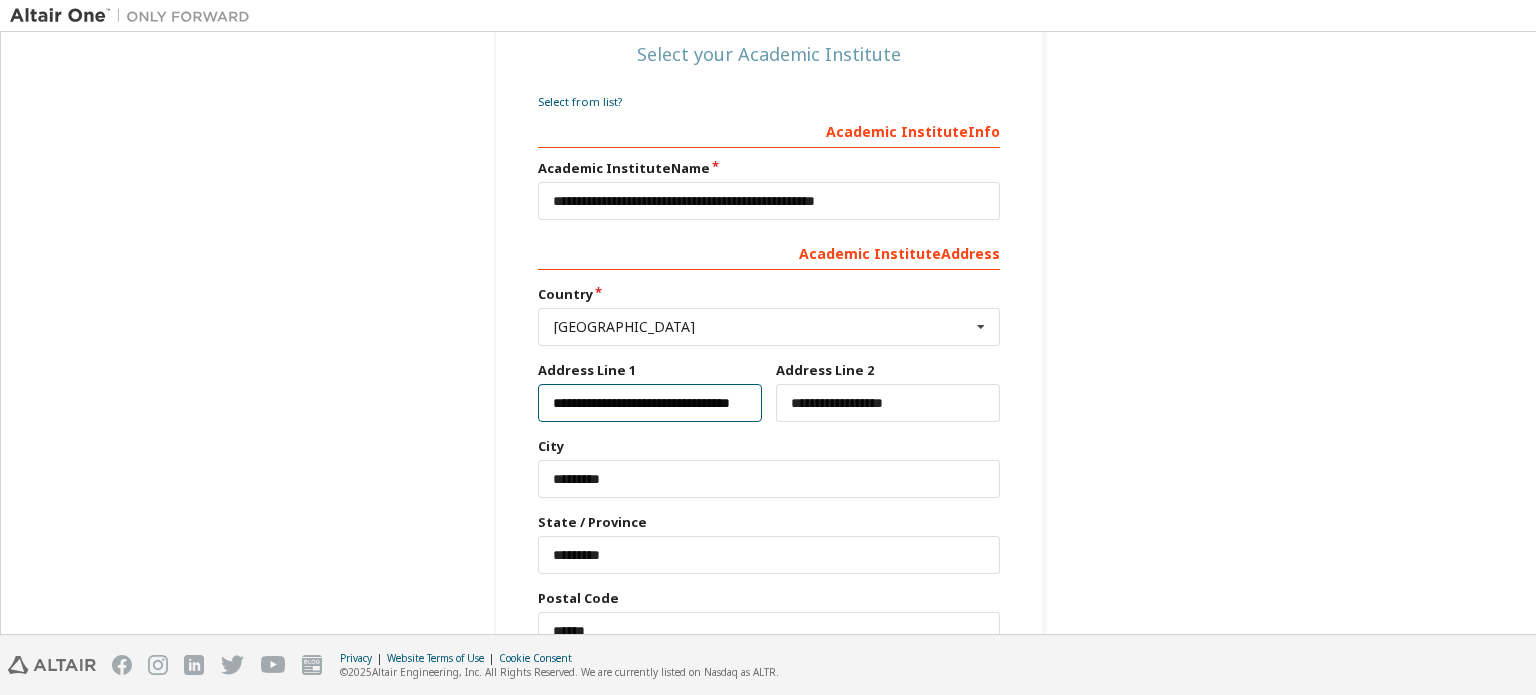 click on "**********" at bounding box center [650, 403] 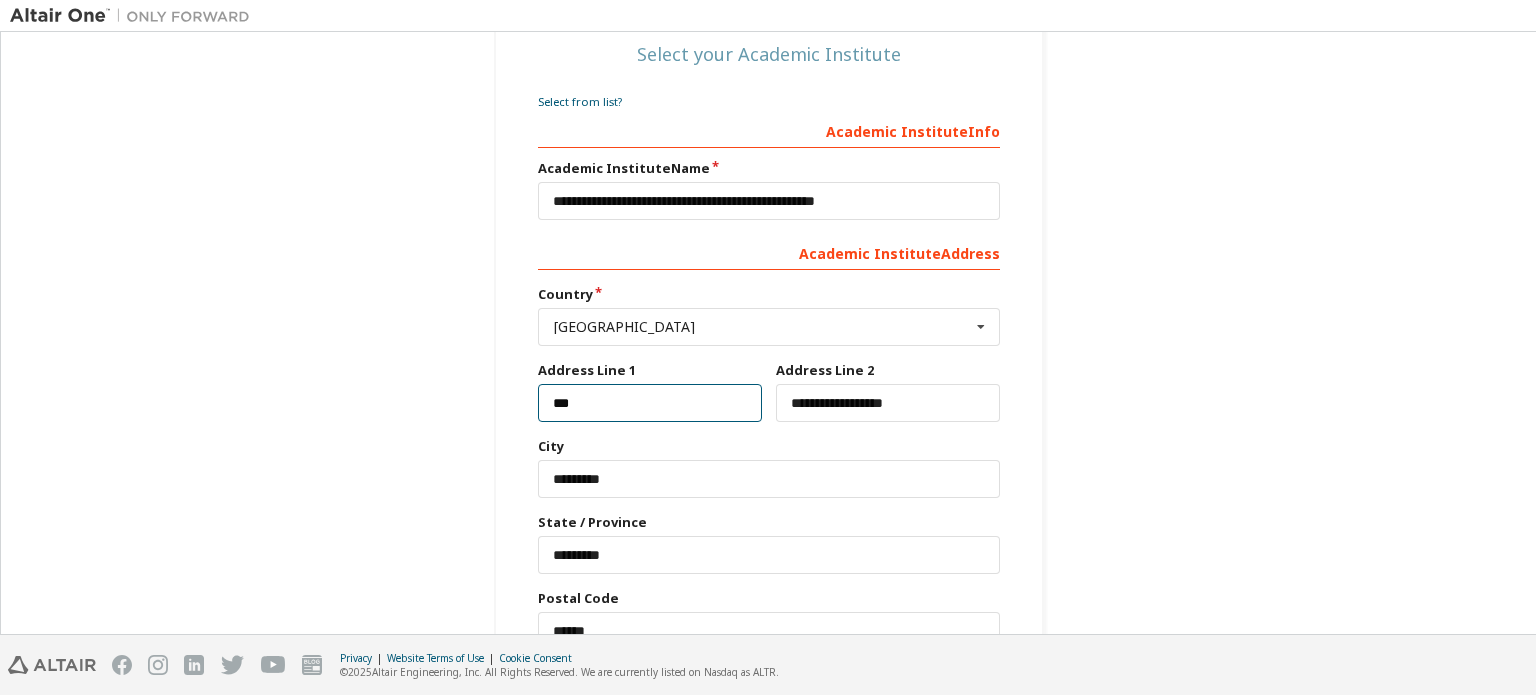 type on "*" 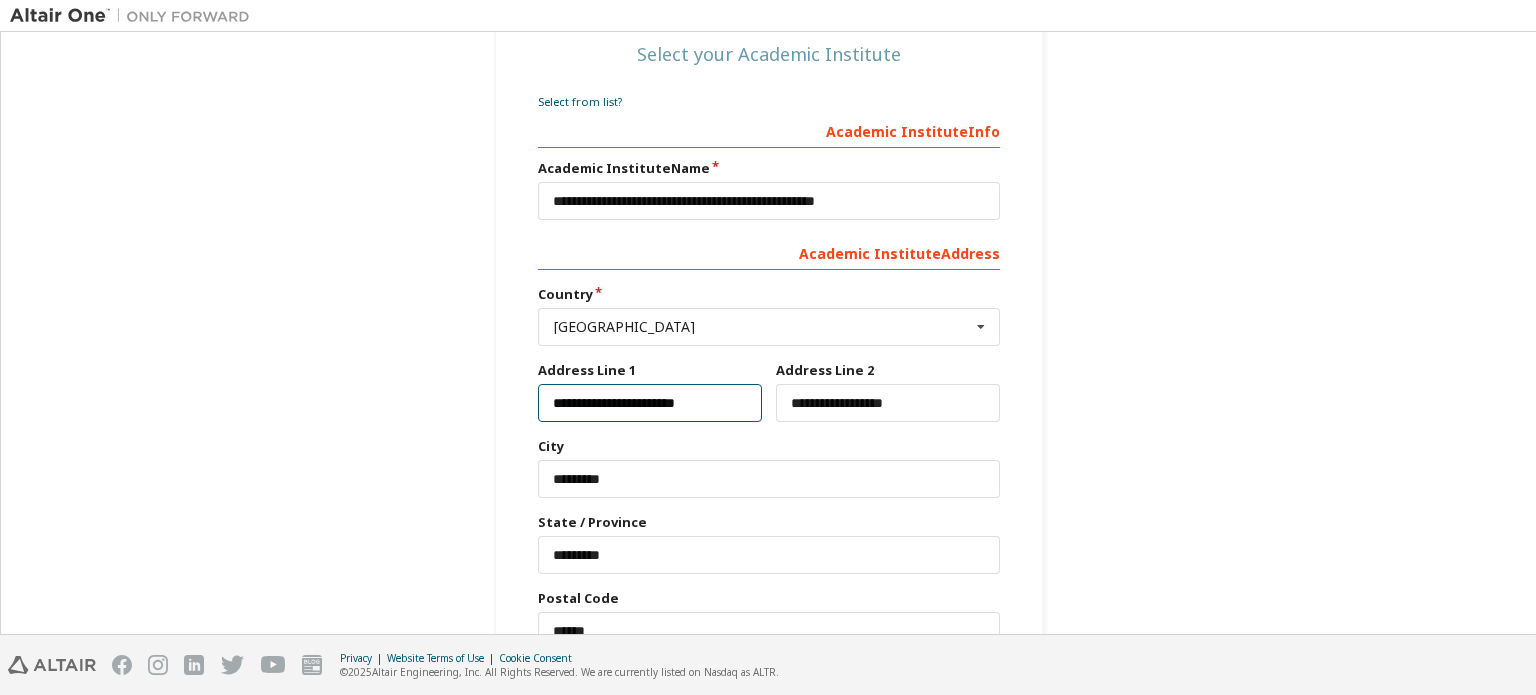 type on "**********" 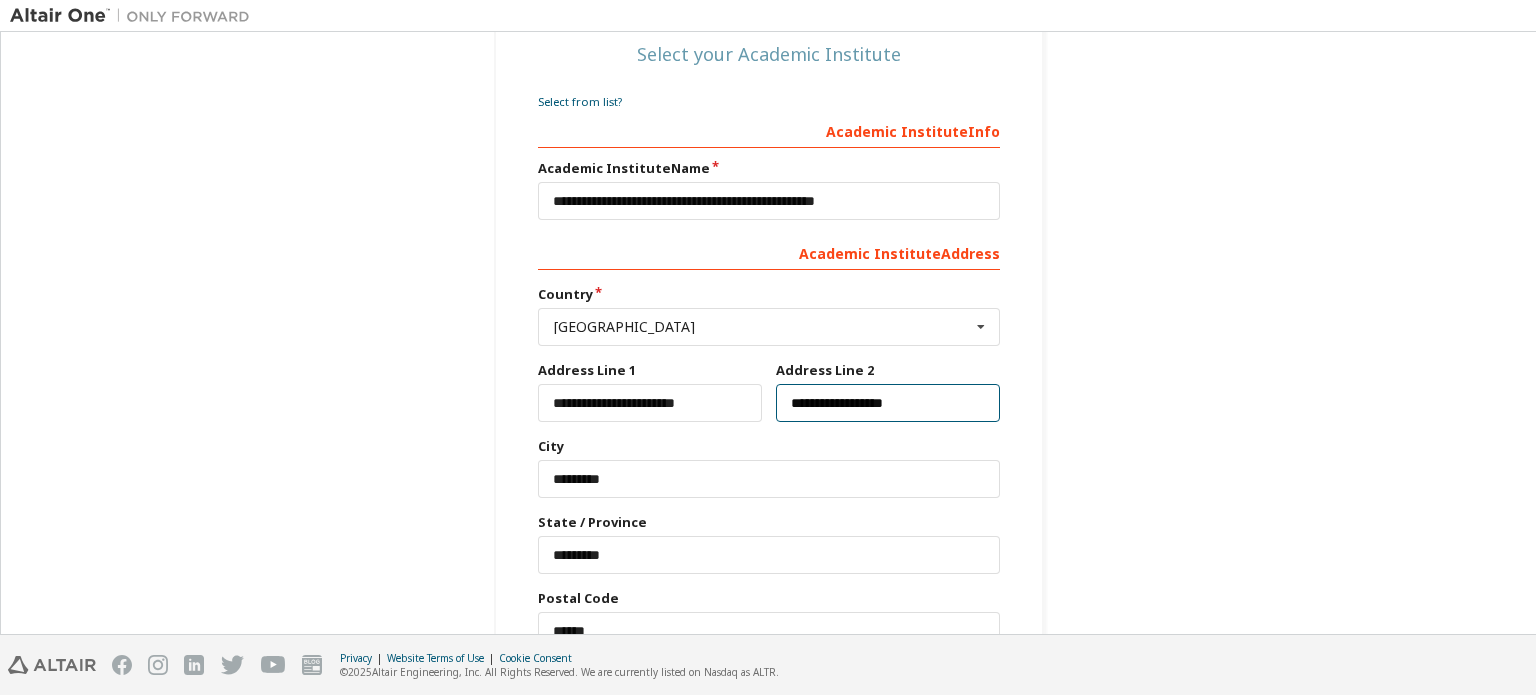 click on "**********" at bounding box center (888, 403) 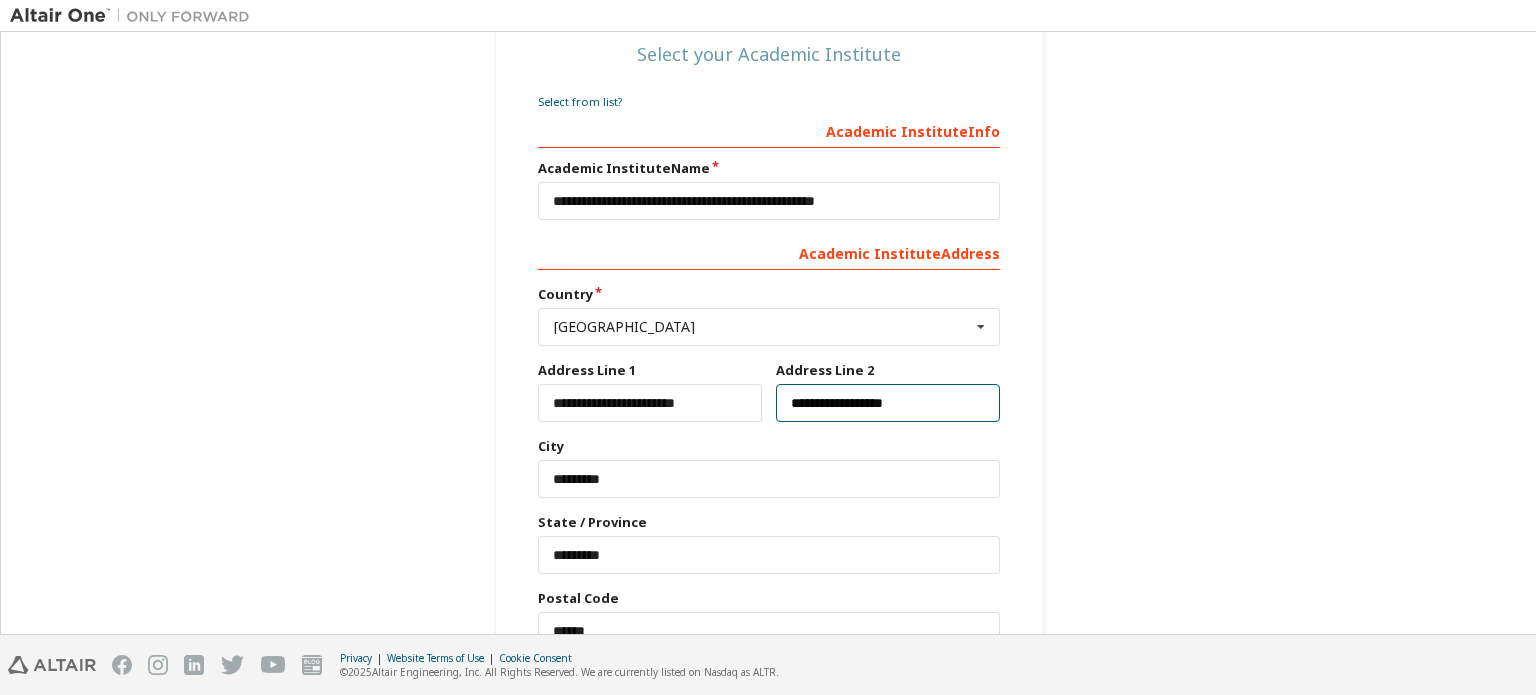 click on "**********" at bounding box center (888, 403) 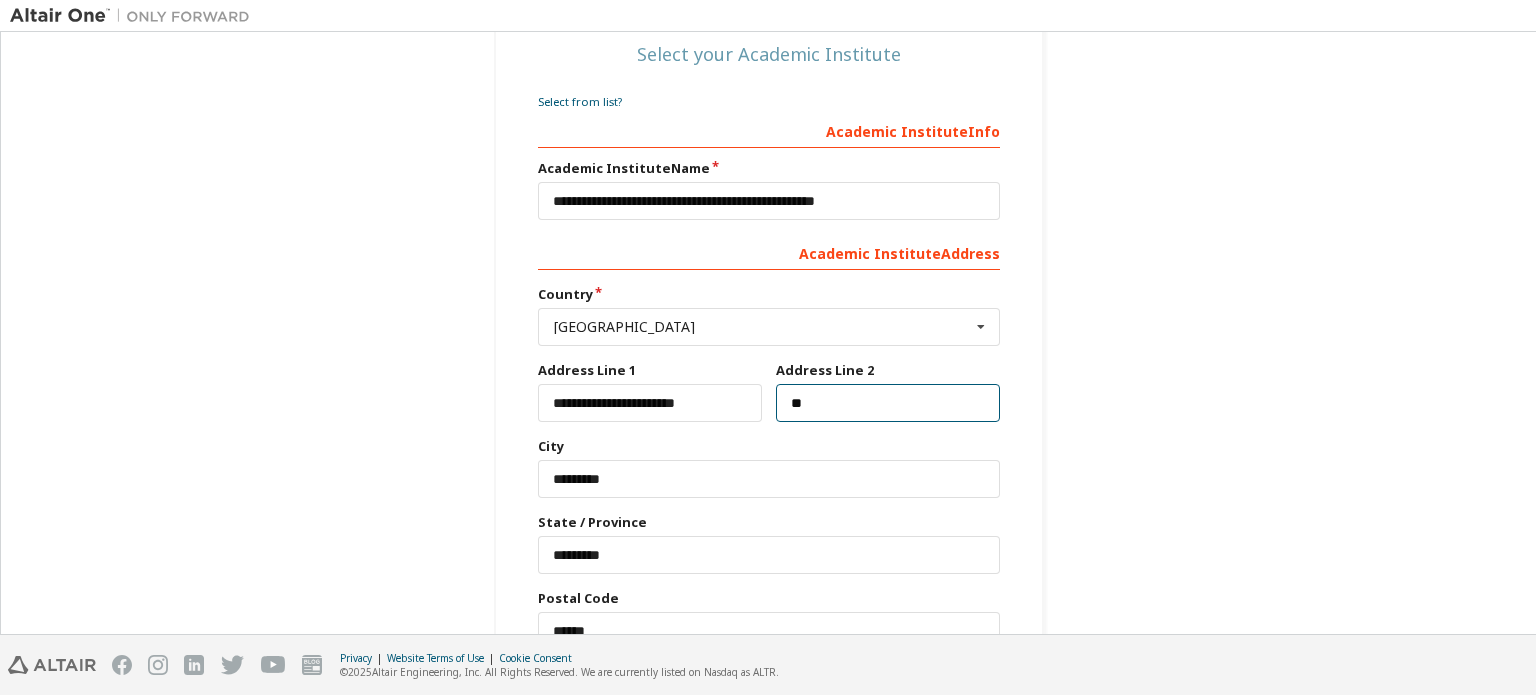 type on "*" 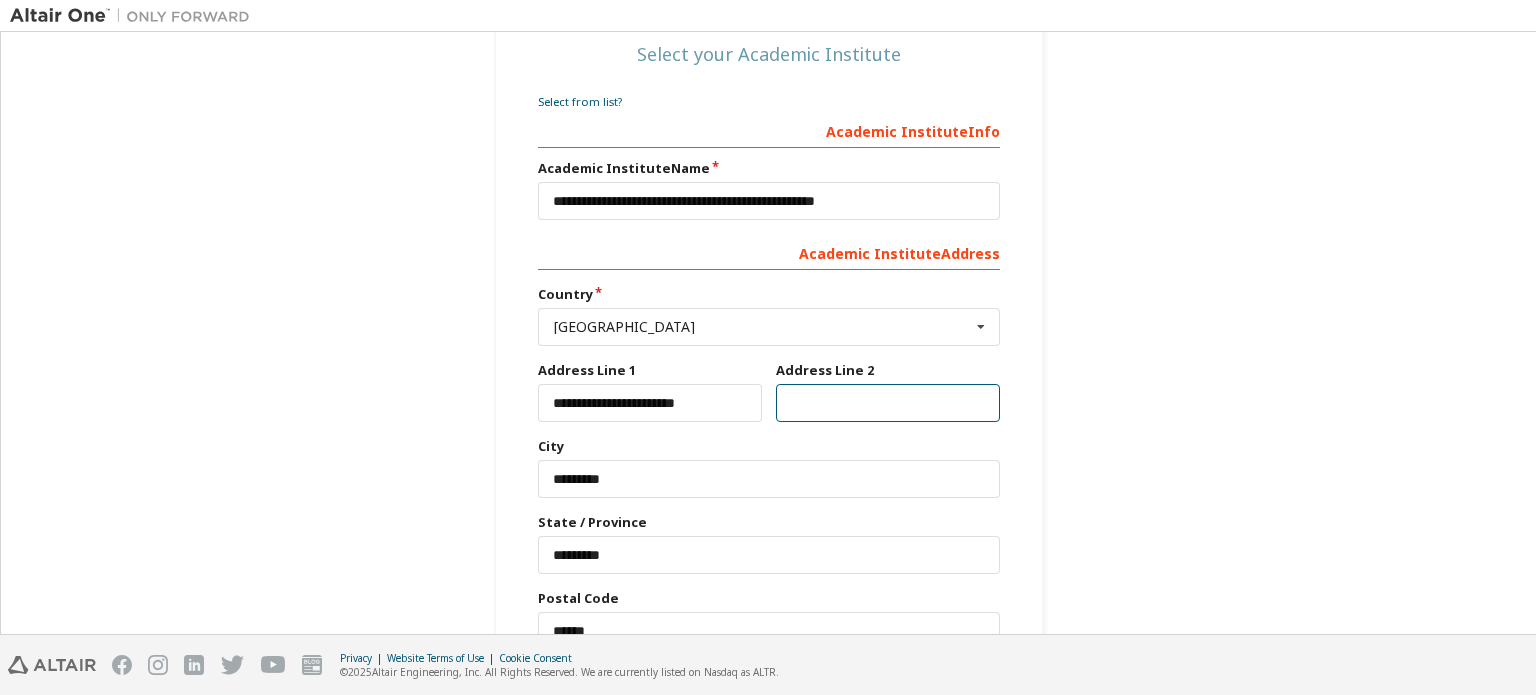 paste on "**********" 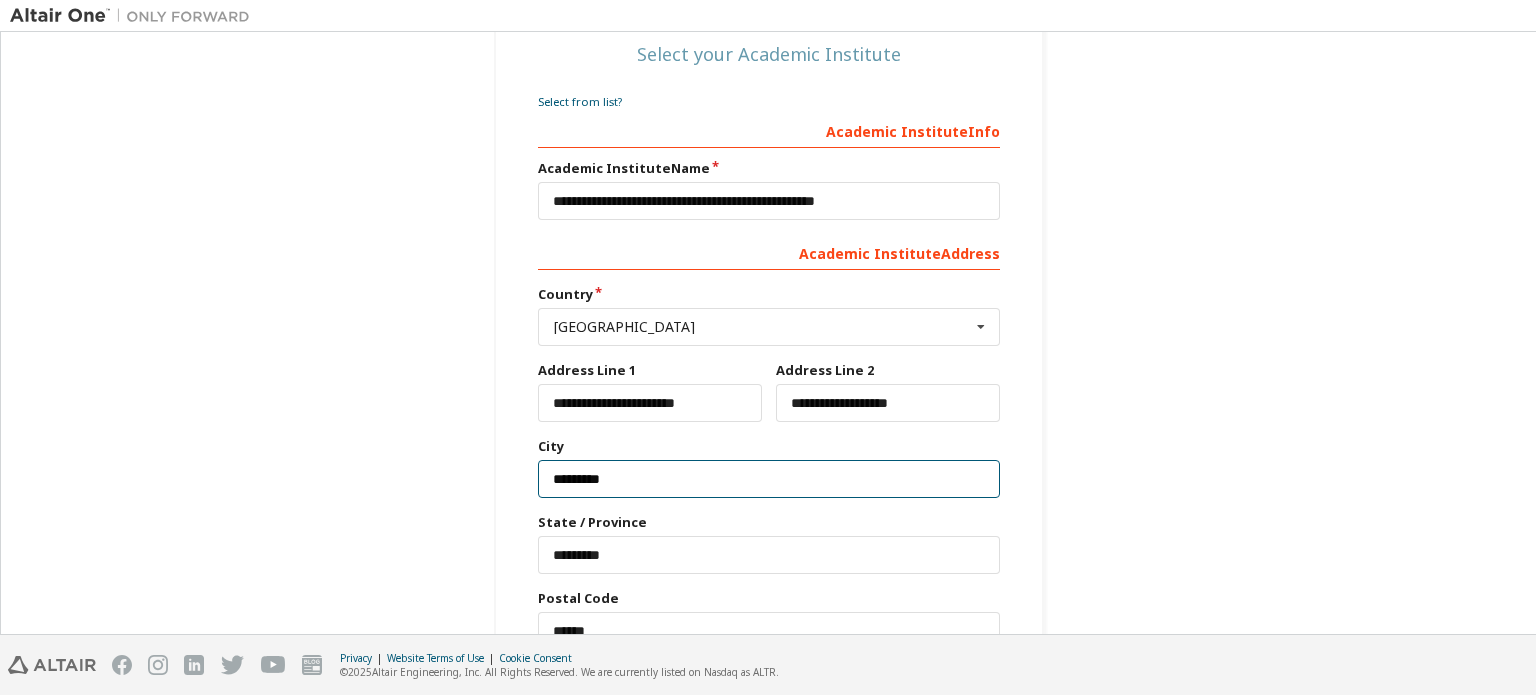 click on "*********" at bounding box center [769, 479] 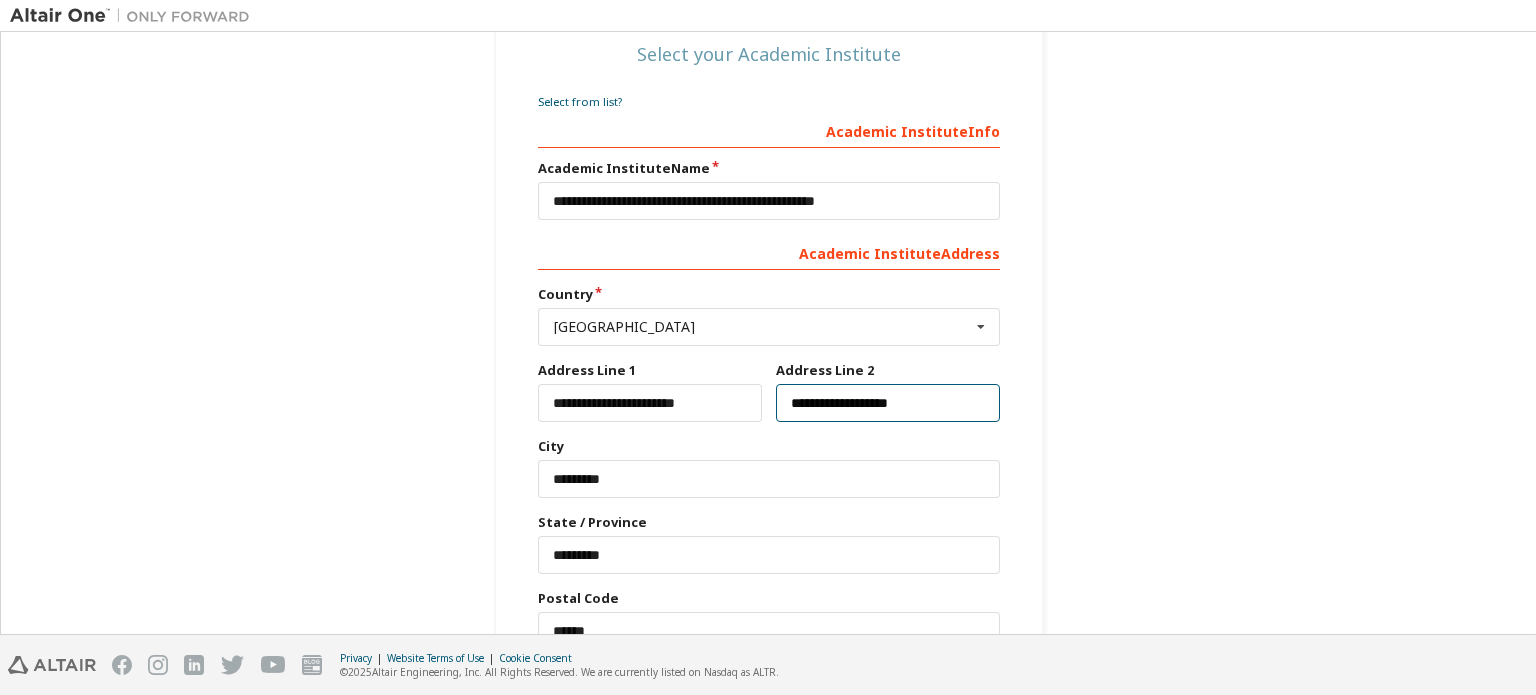 click on "**********" at bounding box center [888, 403] 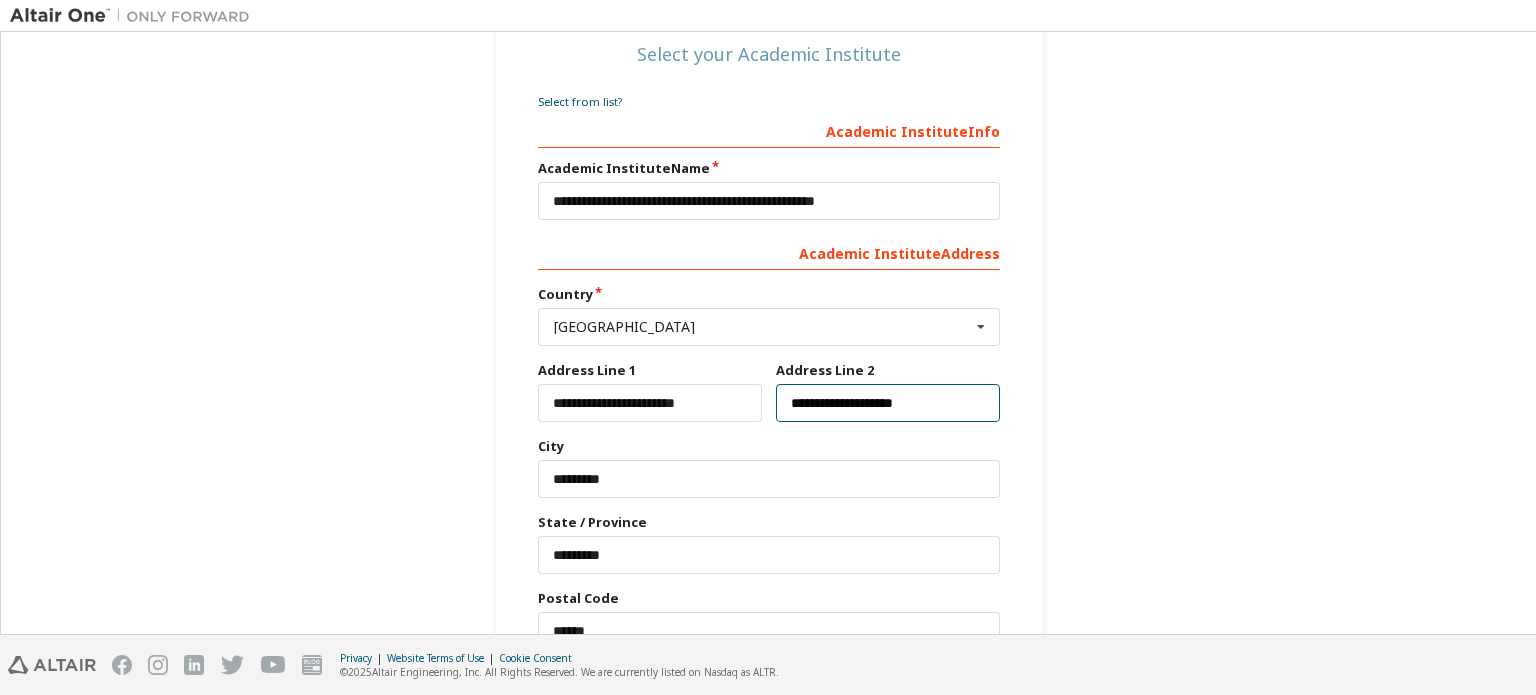 type on "**********" 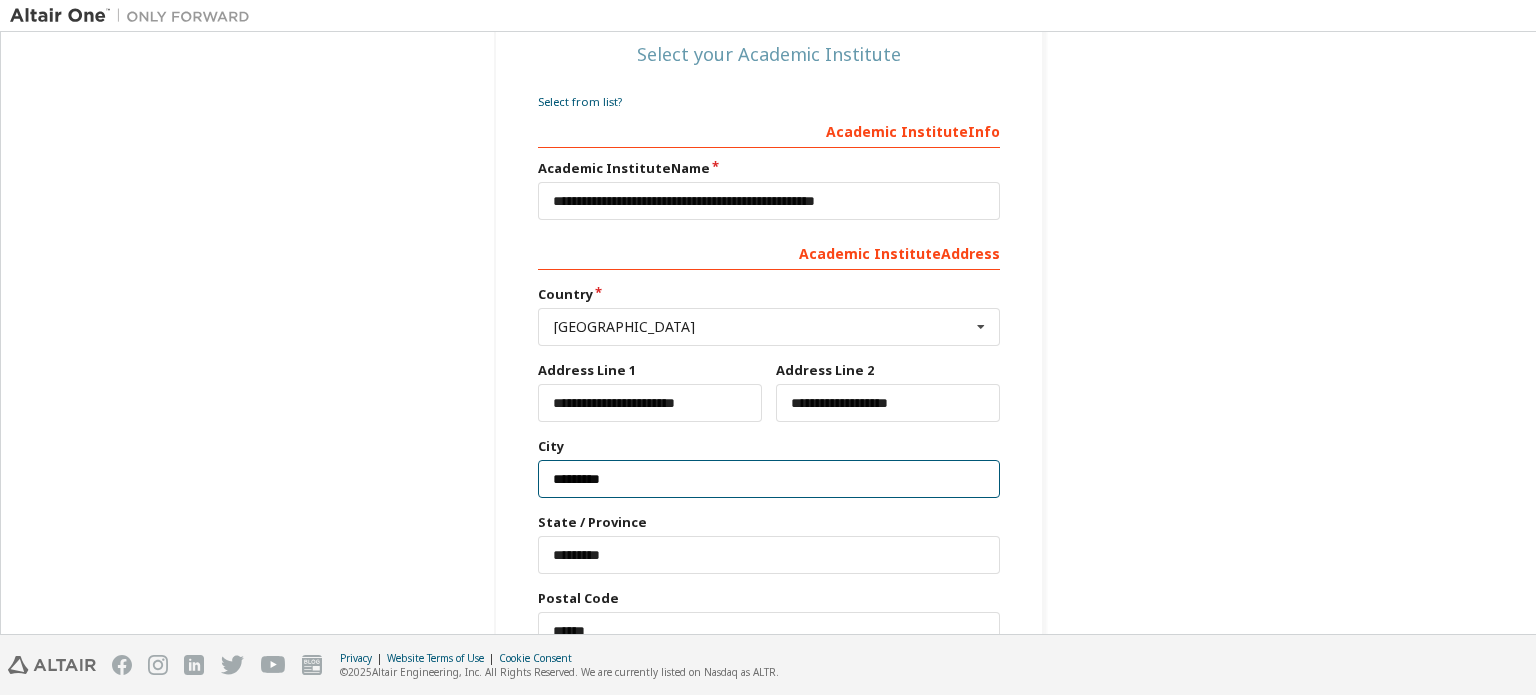 click on "*********" at bounding box center (769, 479) 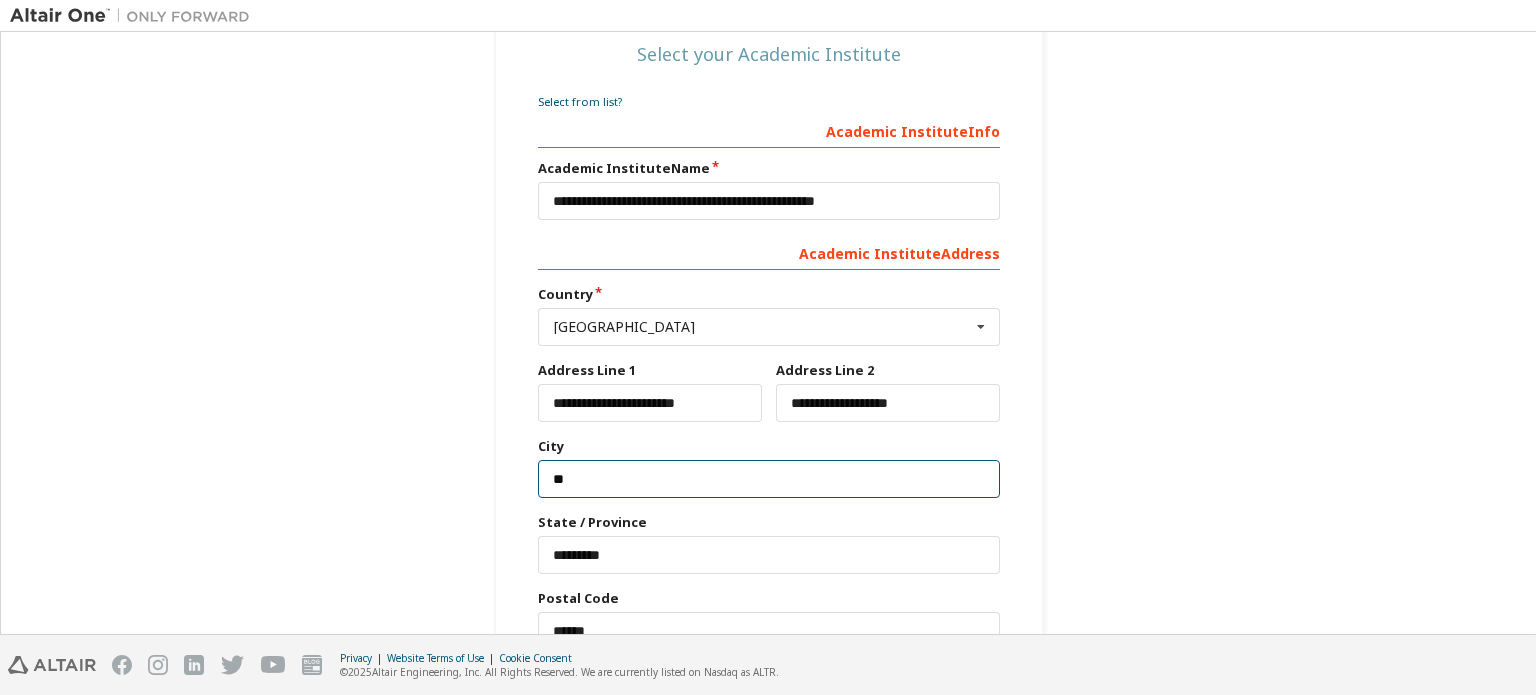 type on "*" 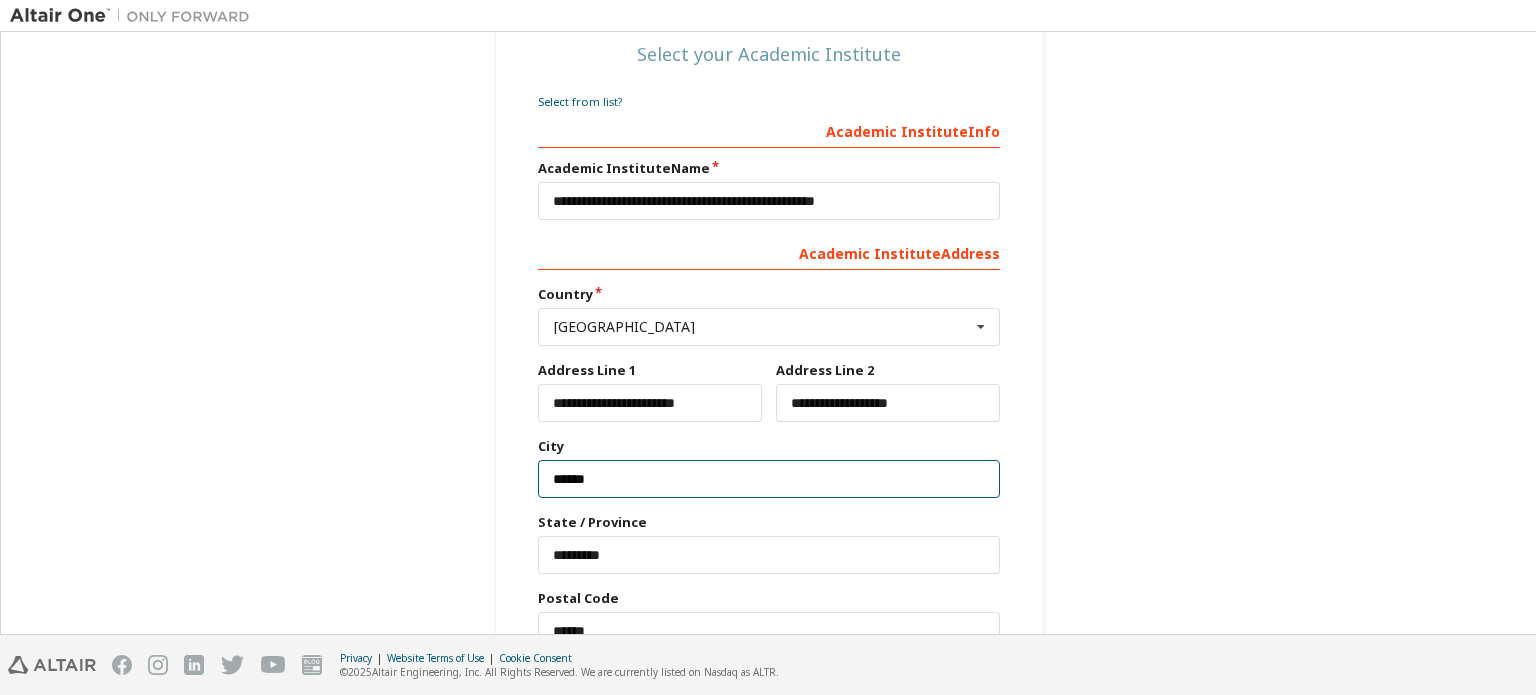 type on "******" 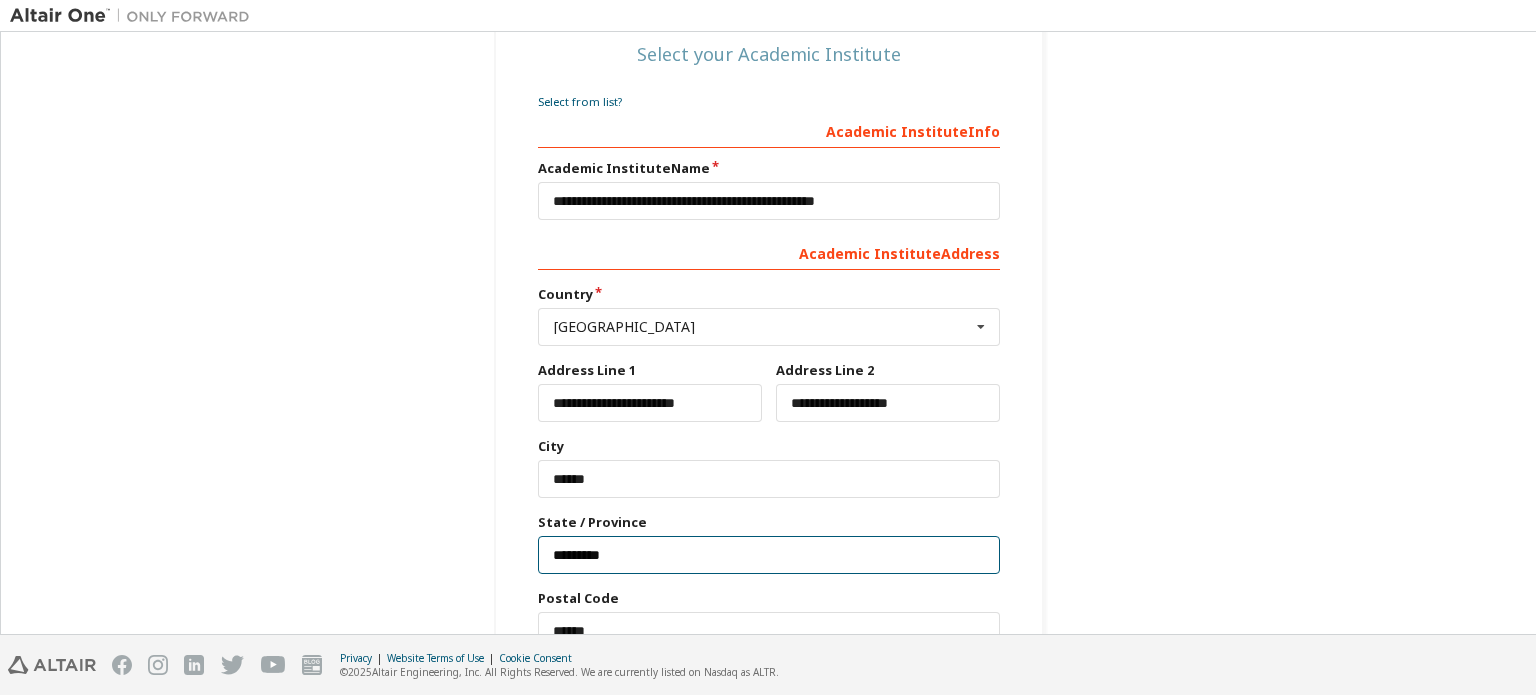 click on "*********" at bounding box center (769, 555) 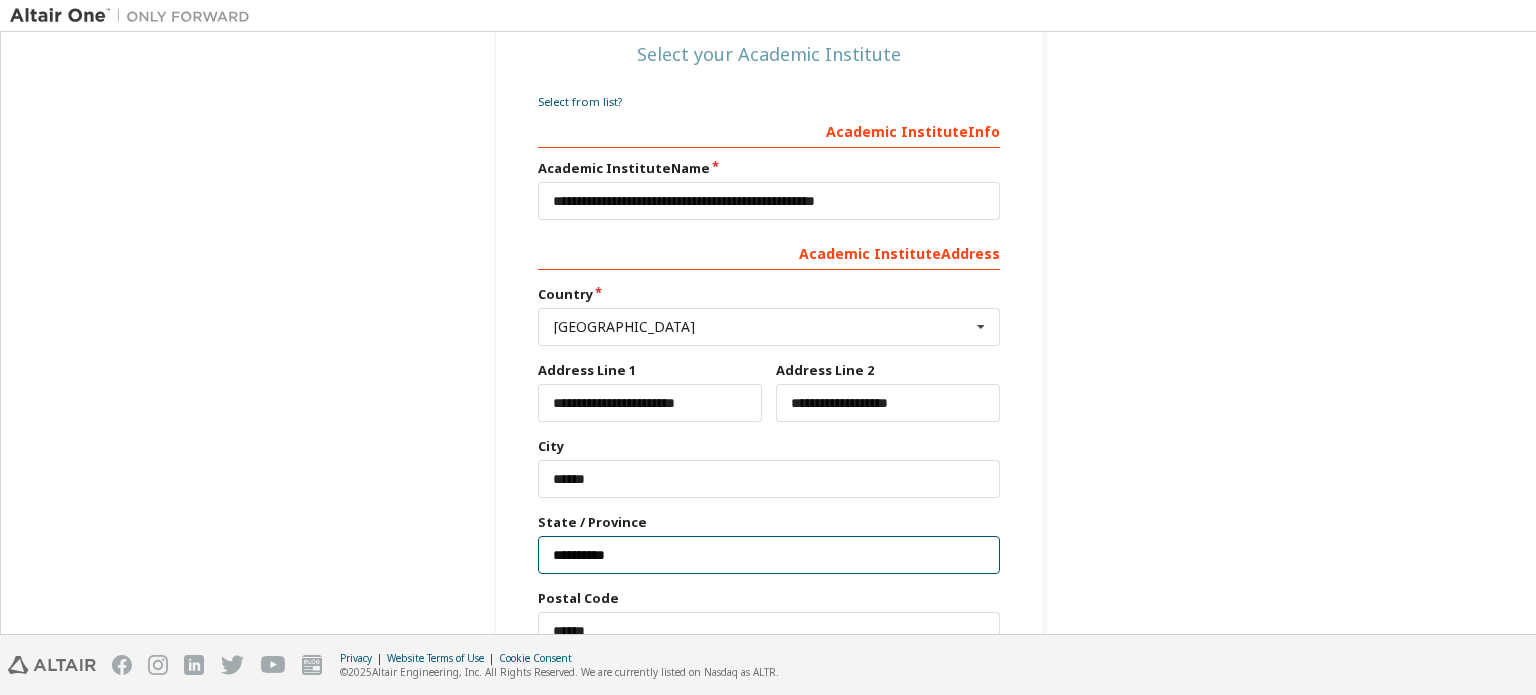click on "*********" at bounding box center [769, 555] 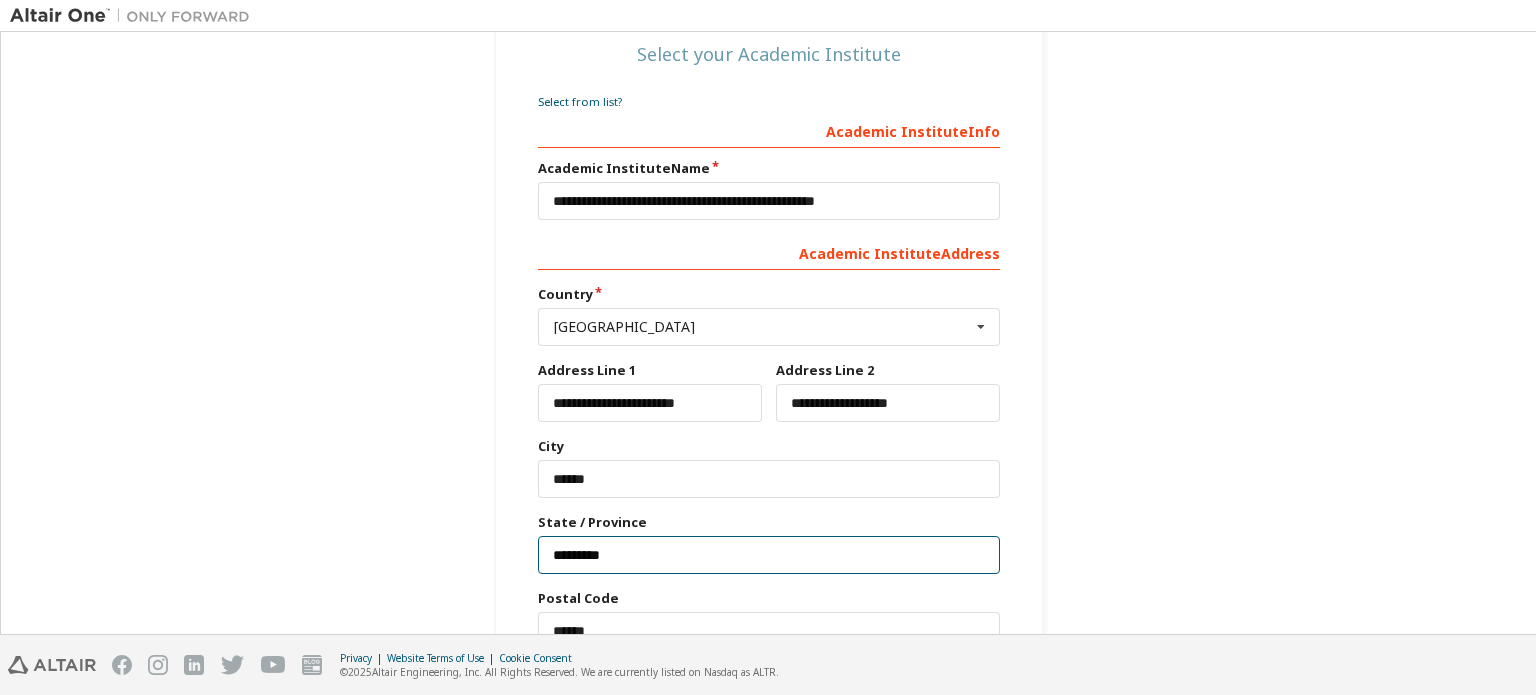 scroll, scrollTop: 379, scrollLeft: 0, axis: vertical 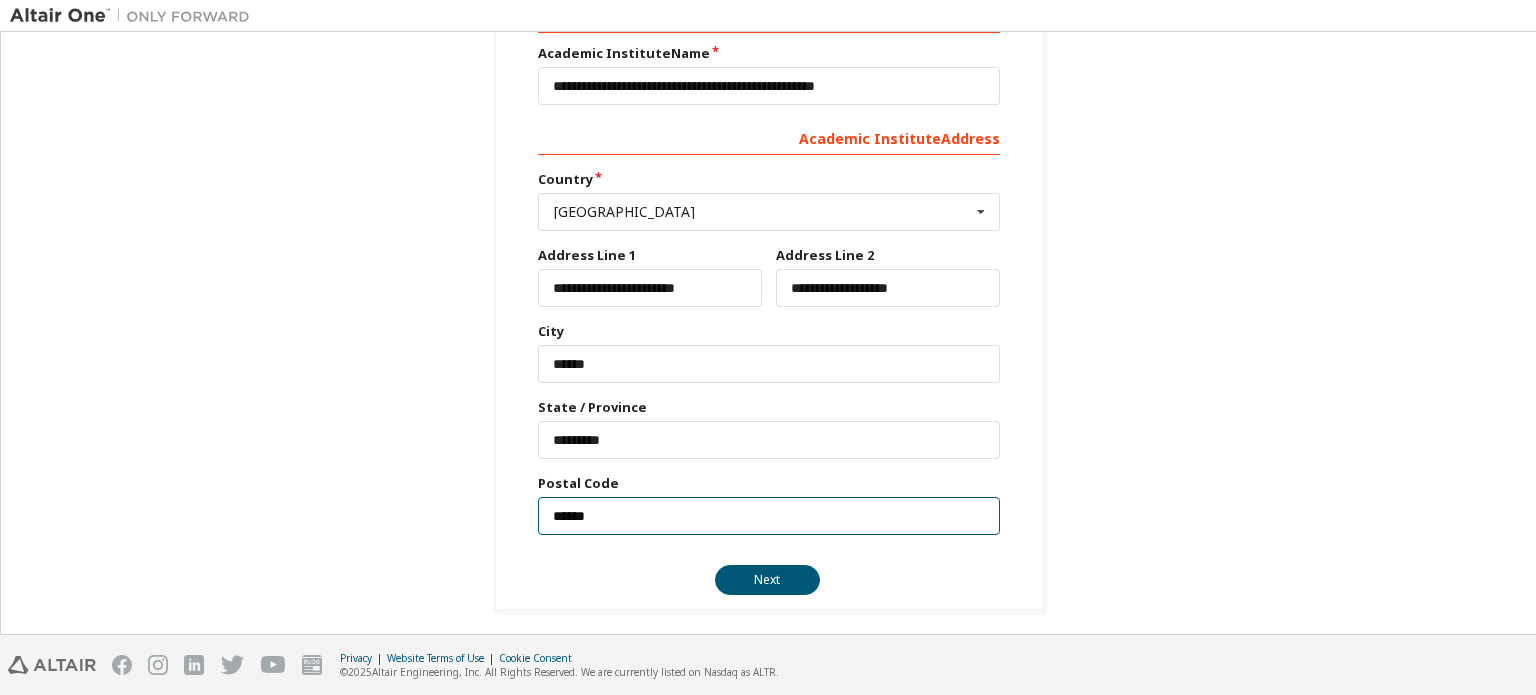 click on "******" at bounding box center (769, 516) 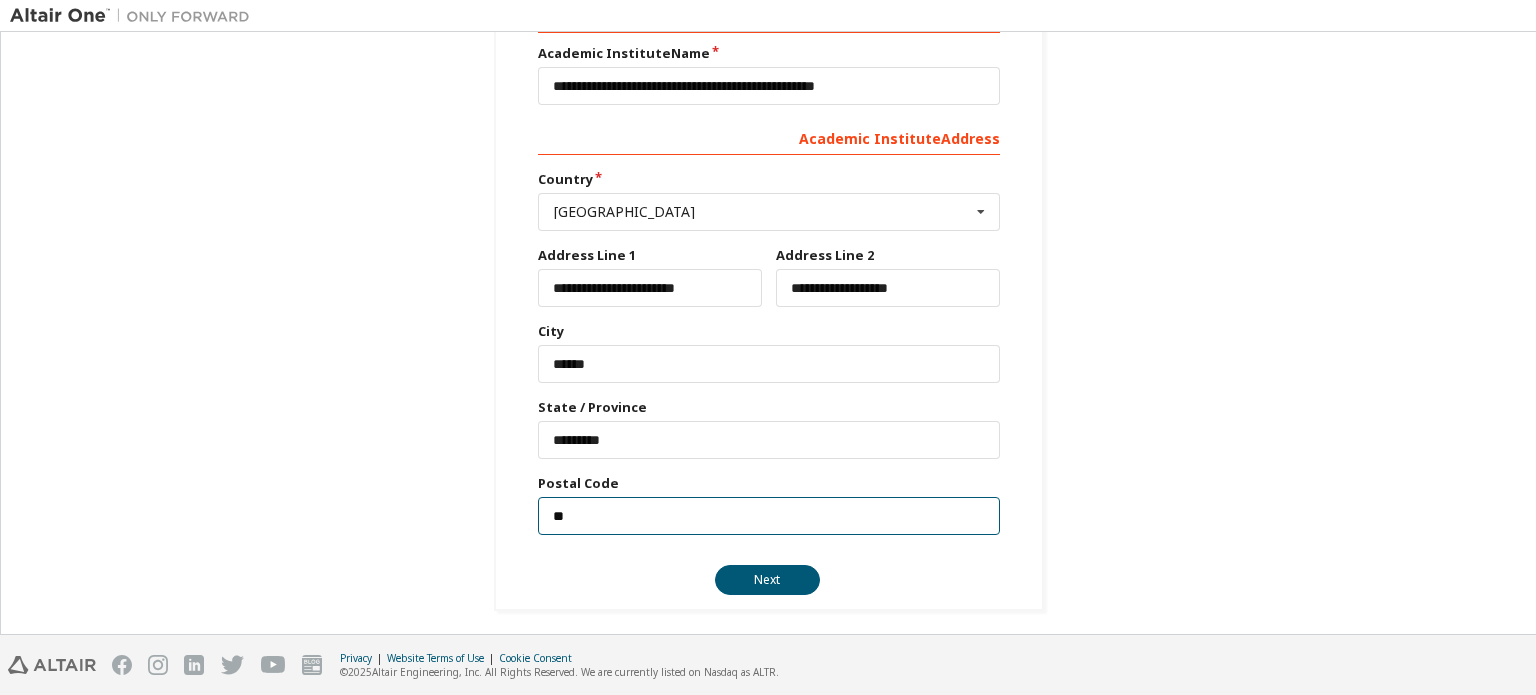 type on "*" 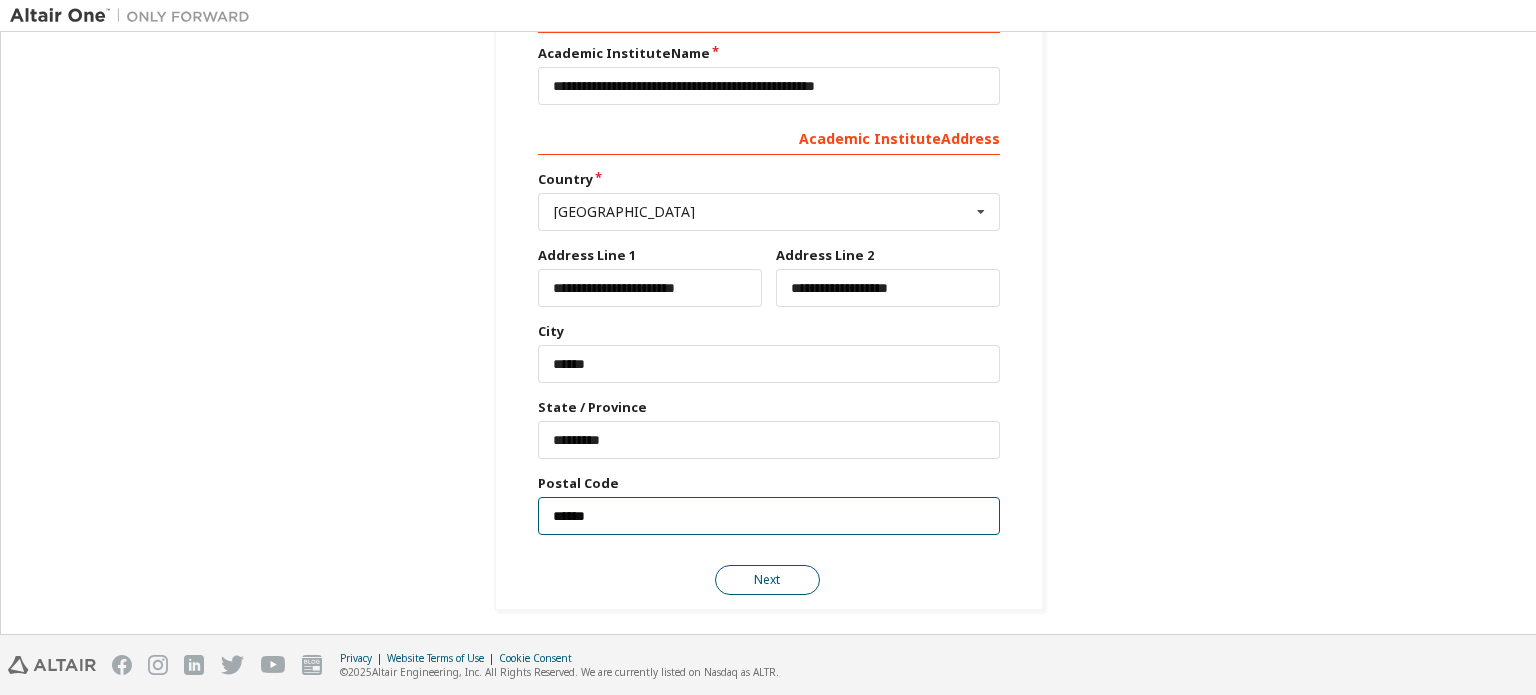 type on "******" 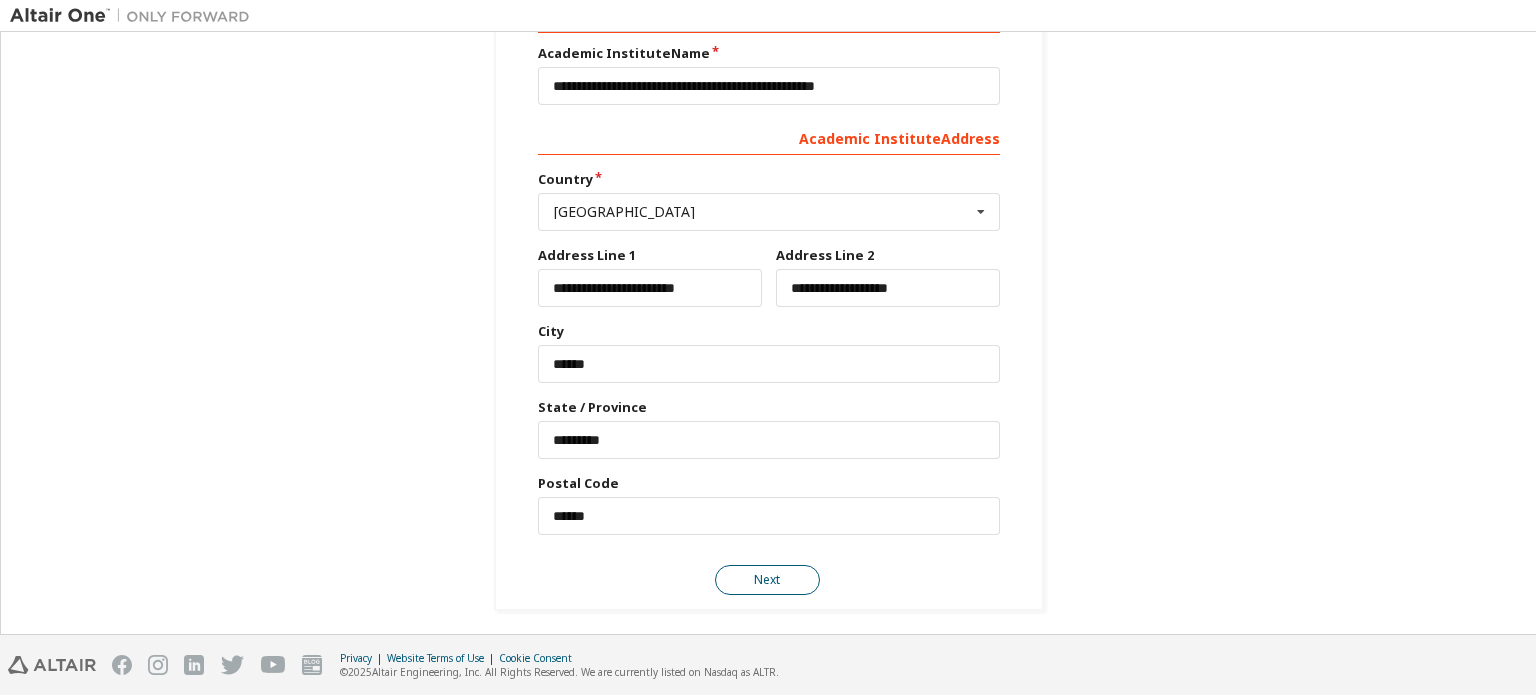 click on "Next" at bounding box center [767, 580] 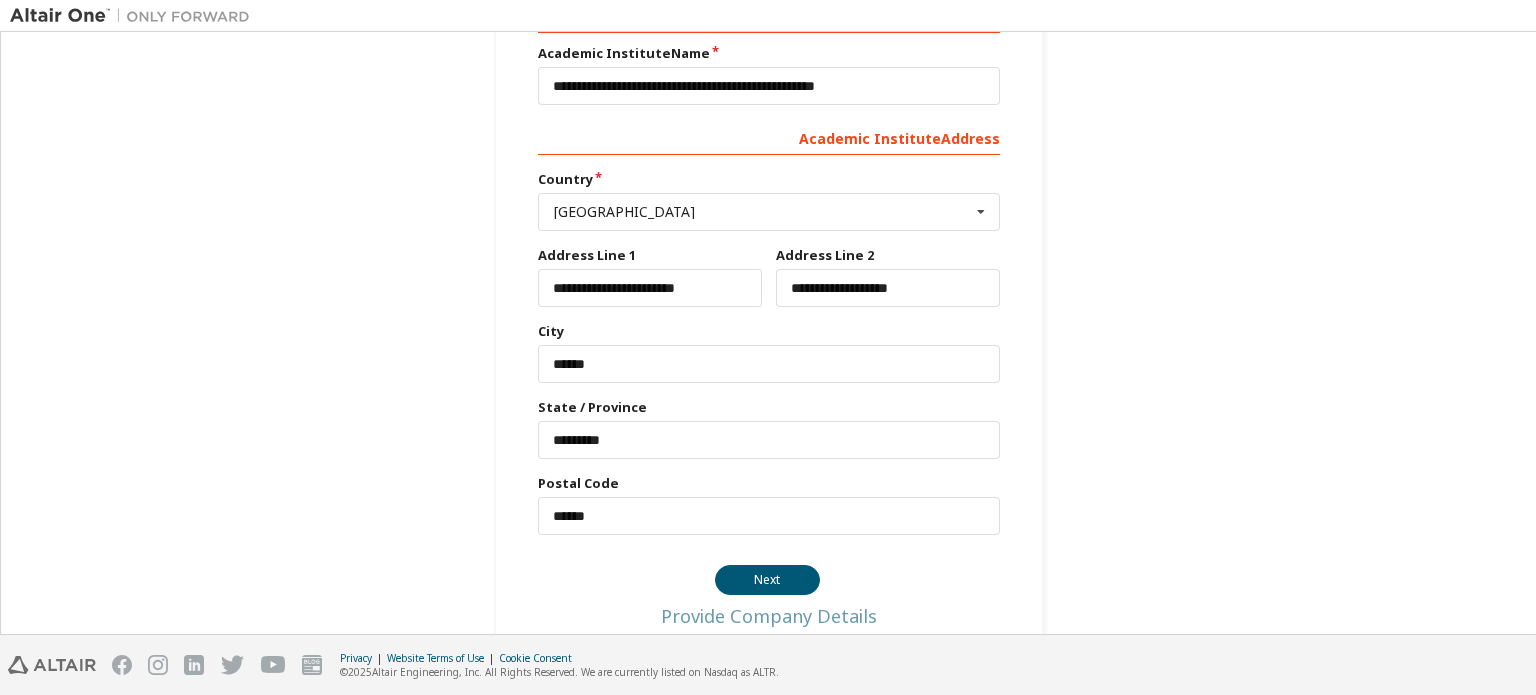 scroll, scrollTop: 0, scrollLeft: 0, axis: both 